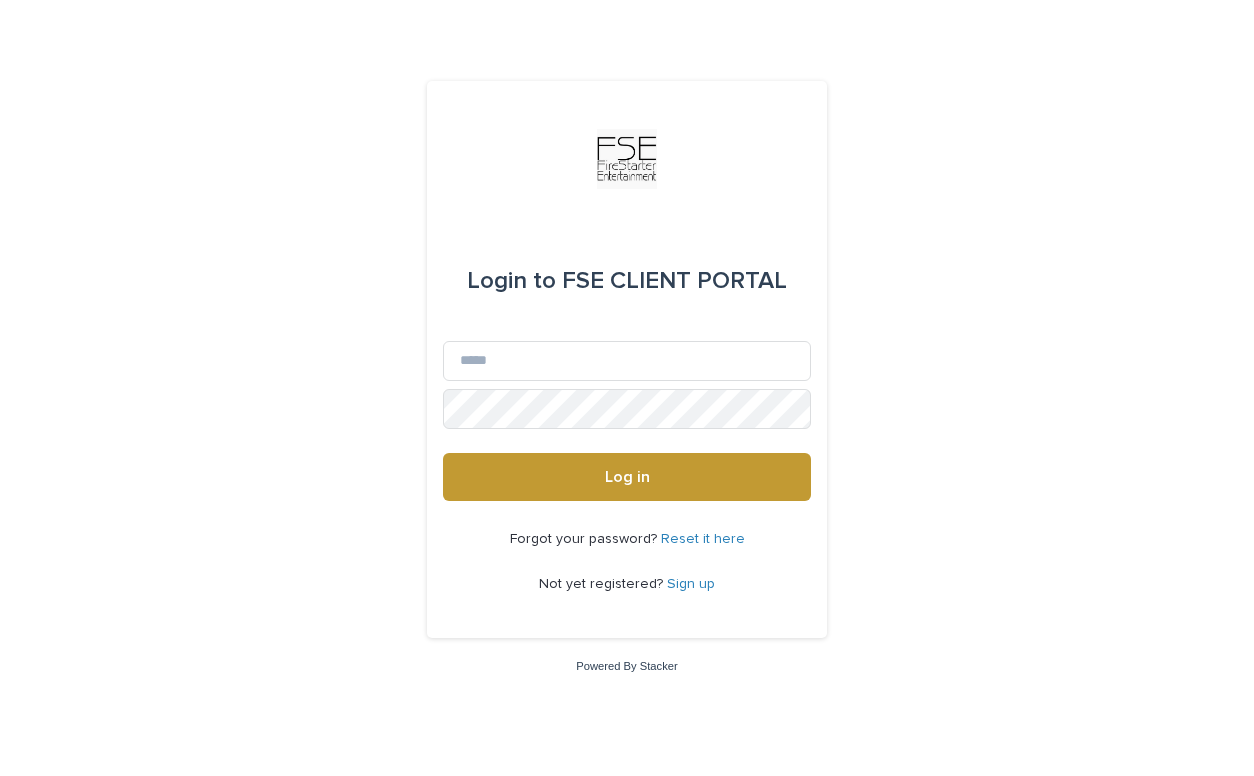 scroll, scrollTop: 0, scrollLeft: 0, axis: both 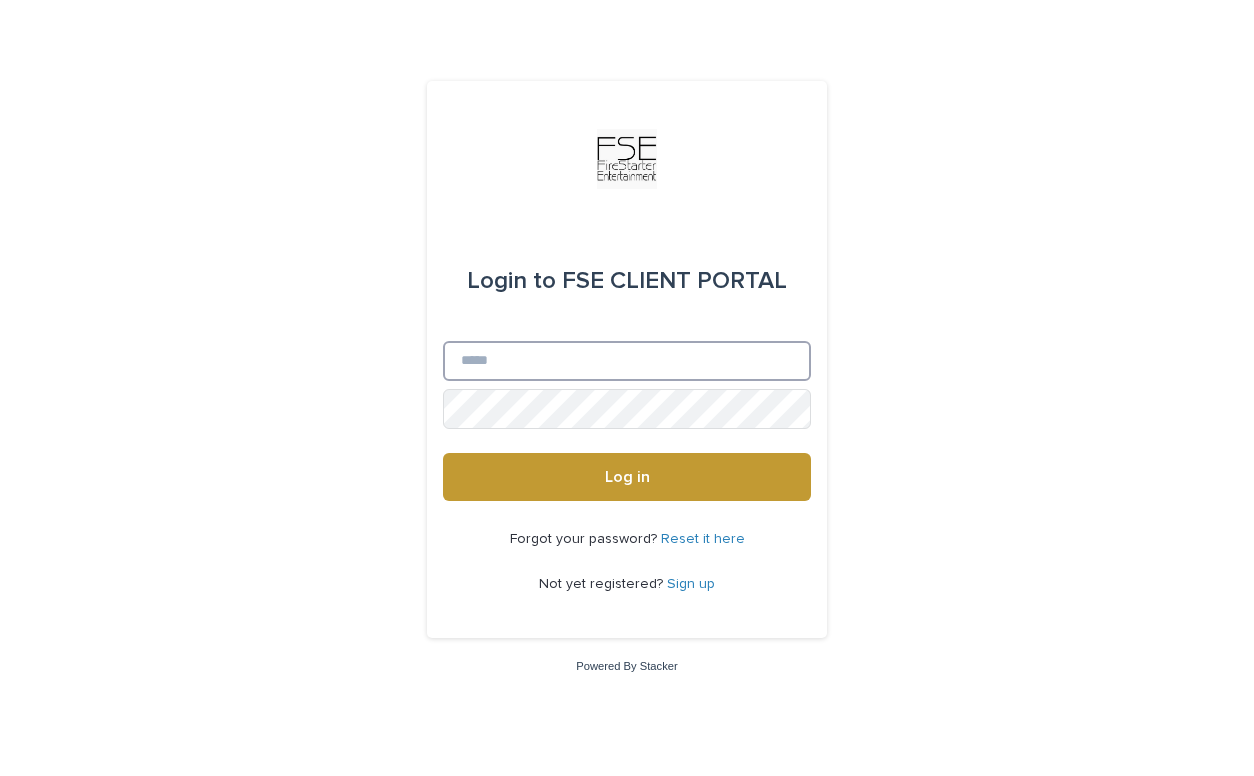 type on "**********" 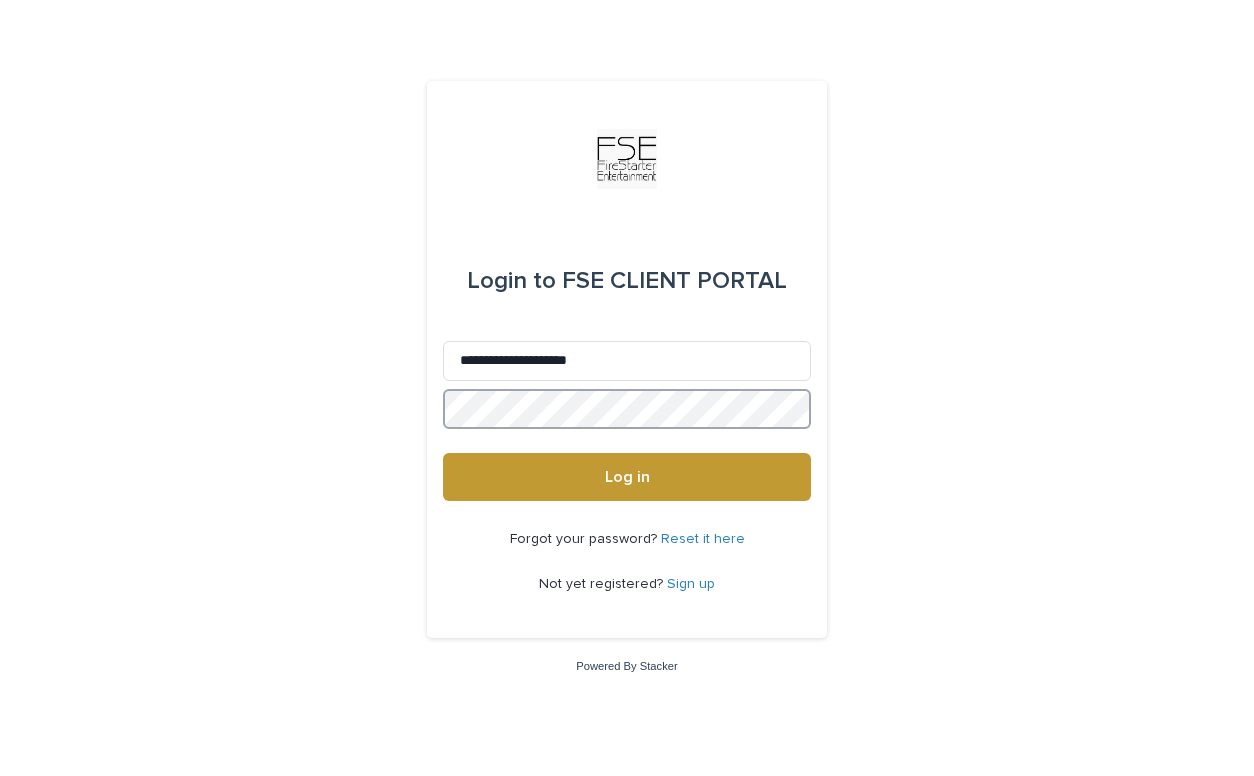 click on "Log in" at bounding box center [627, 477] 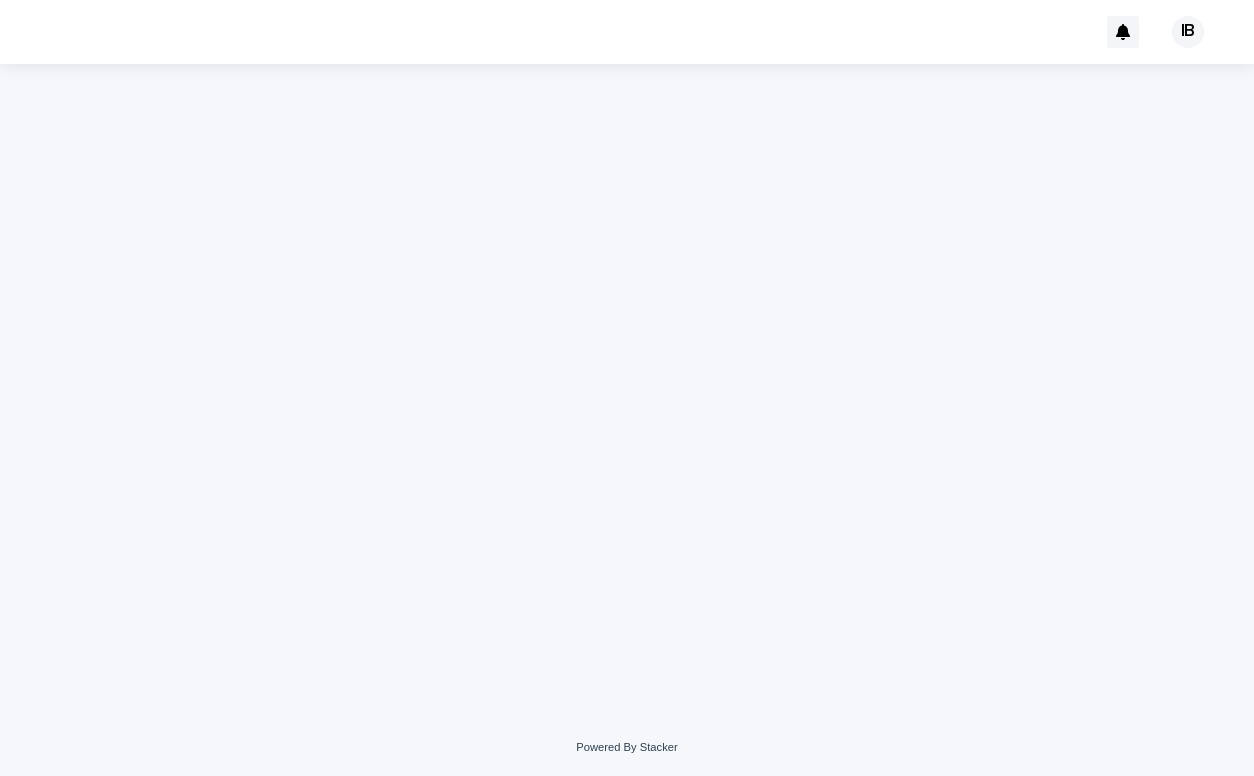 scroll, scrollTop: 0, scrollLeft: 0, axis: both 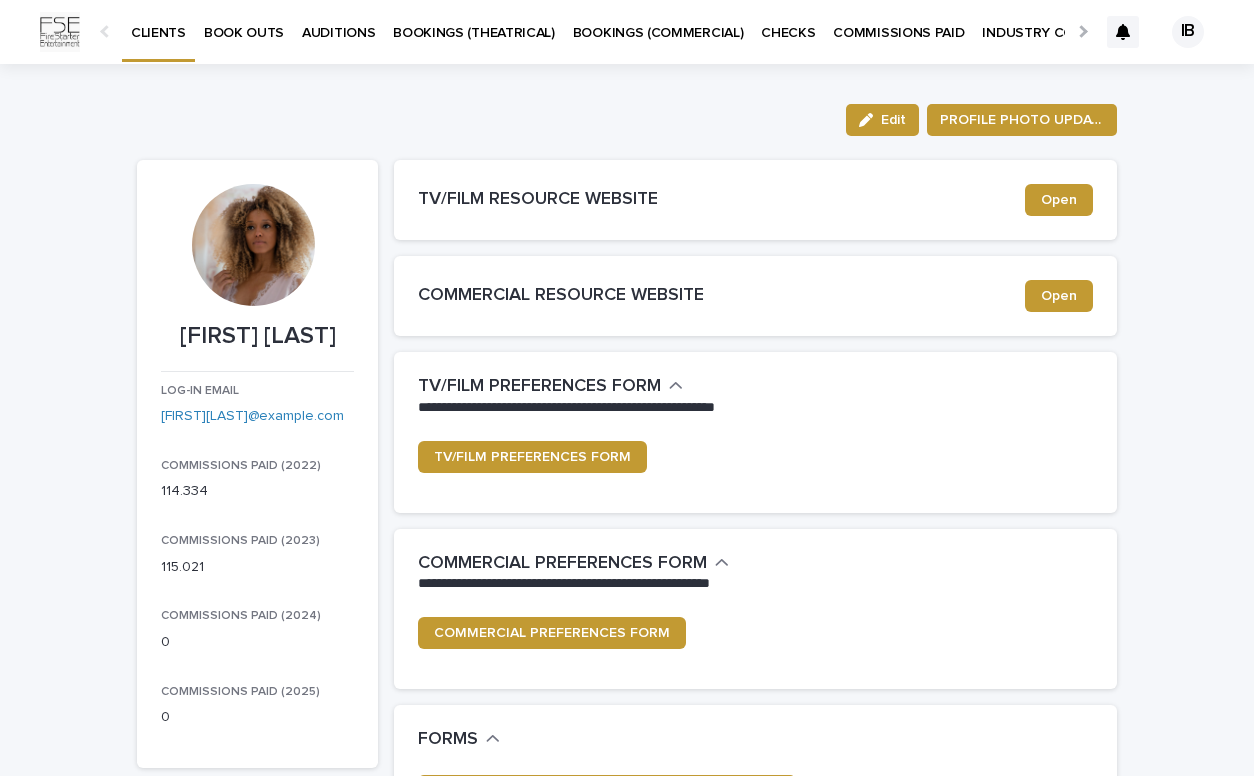click on "BOOK OUTS" at bounding box center (244, 21) 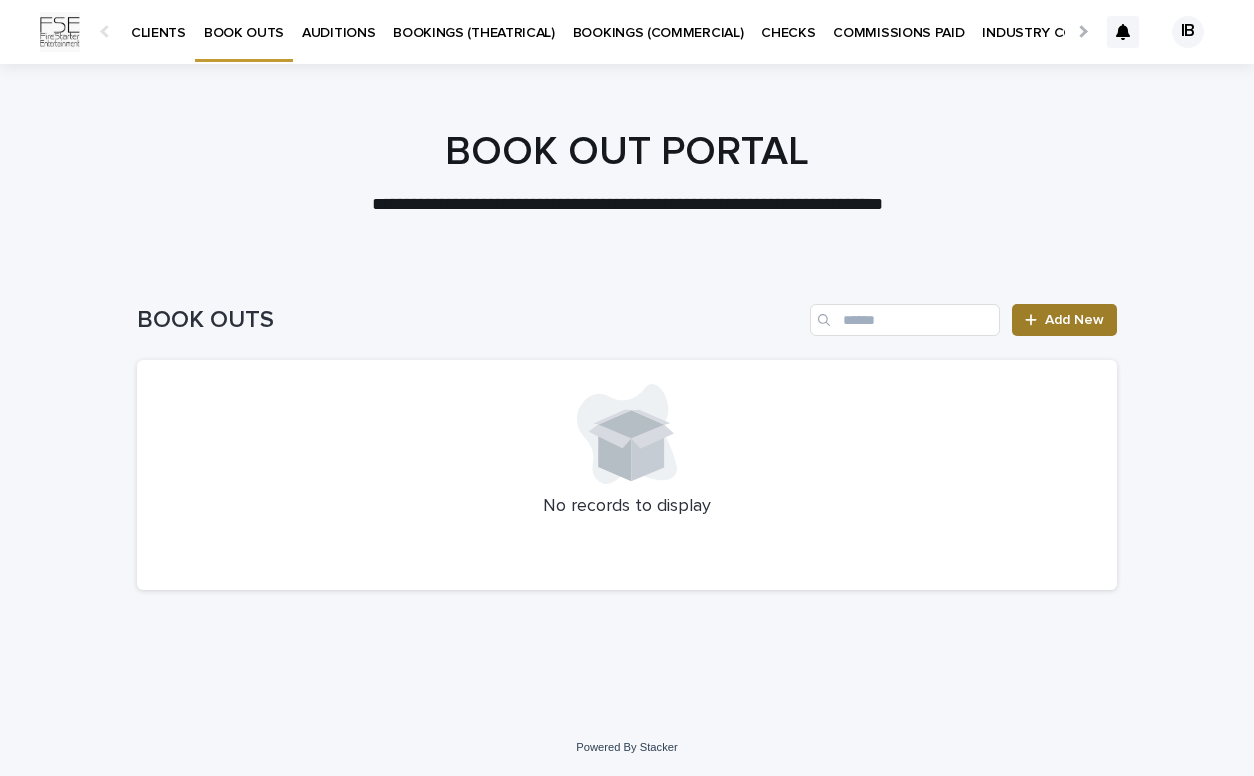 click 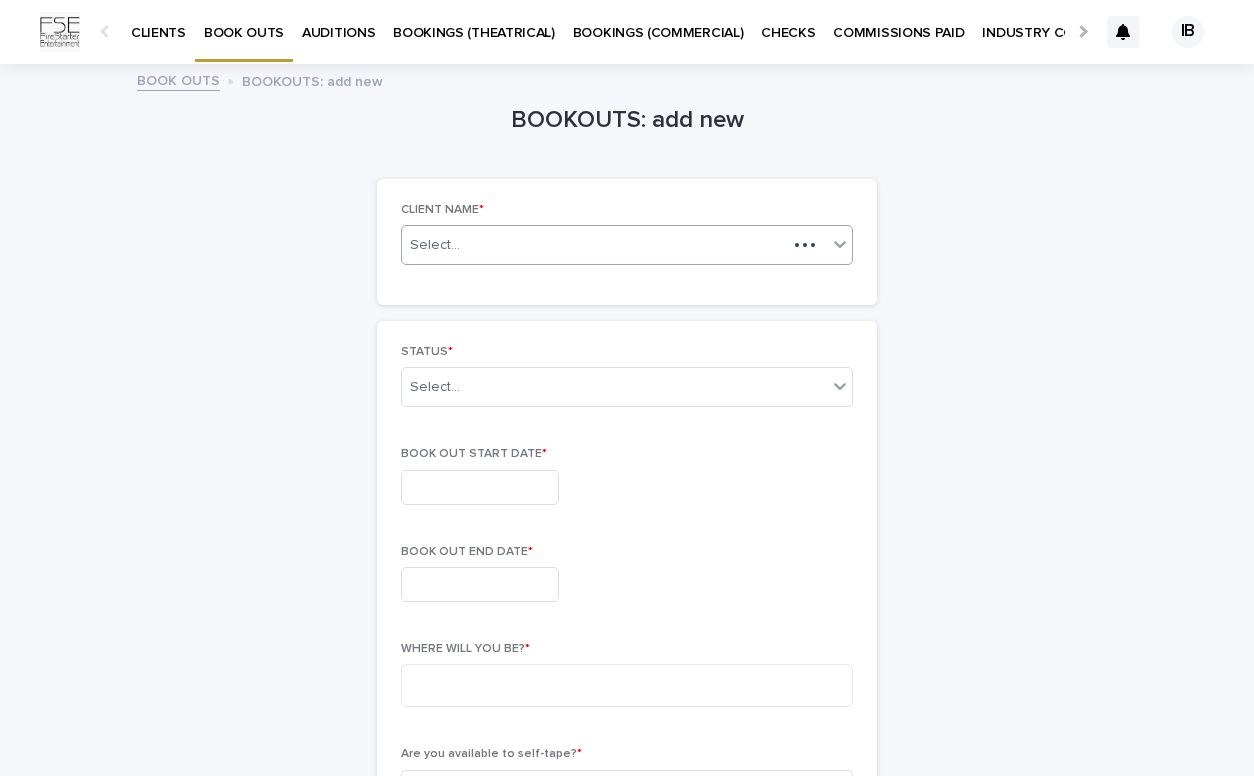 click on "Select..." at bounding box center (594, 245) 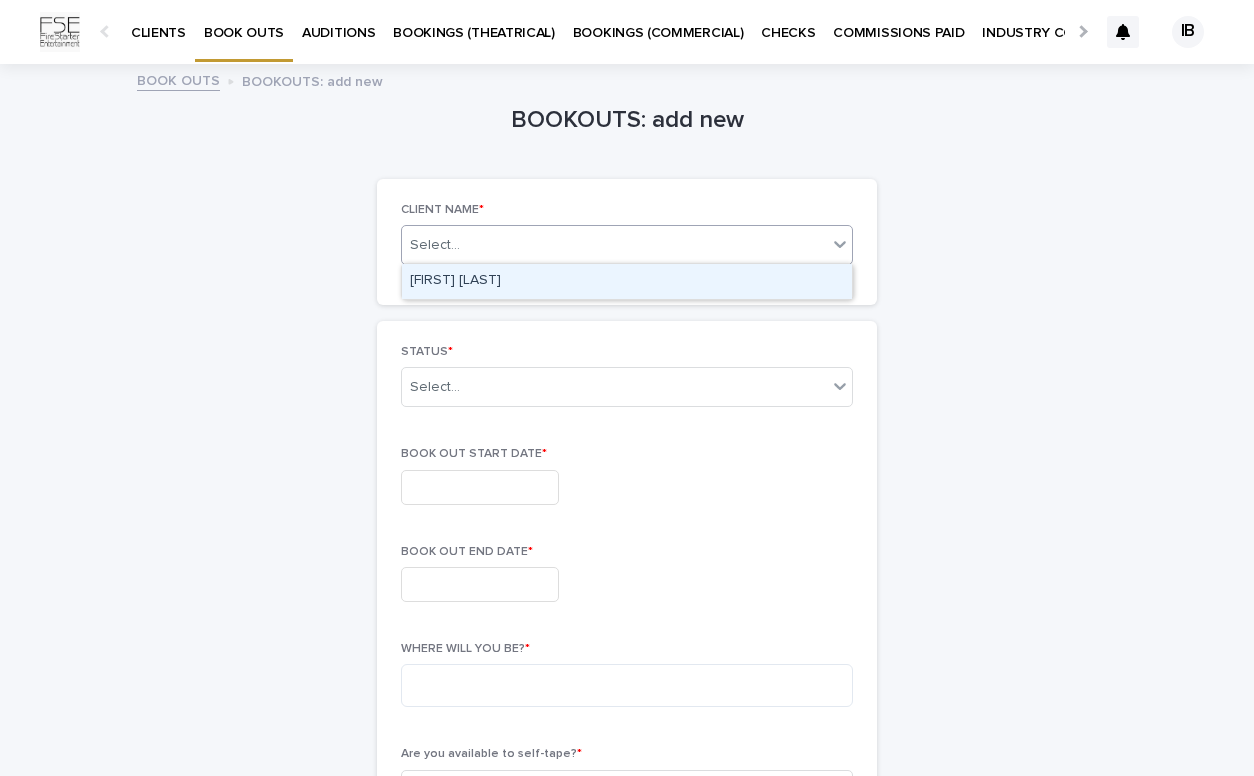 click on "[FIRST] [LAST]" at bounding box center (627, 281) 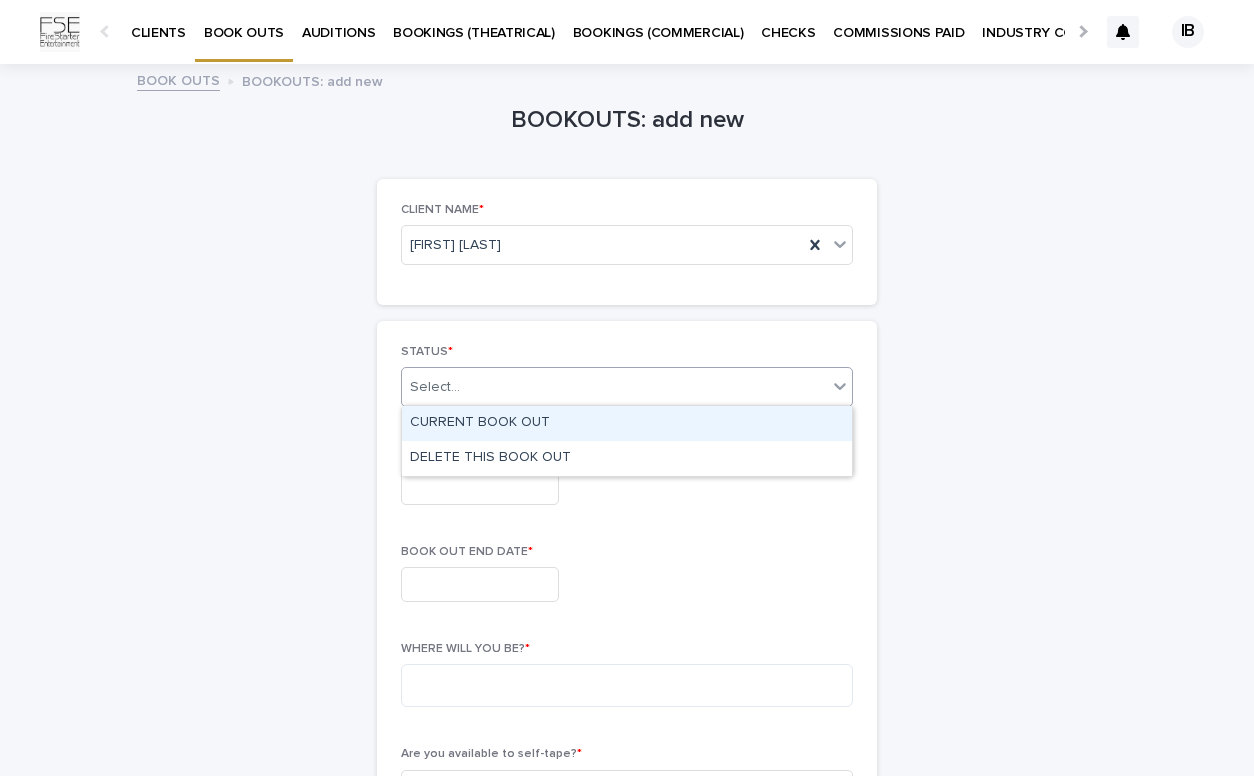 click on "Select..." at bounding box center [614, 387] 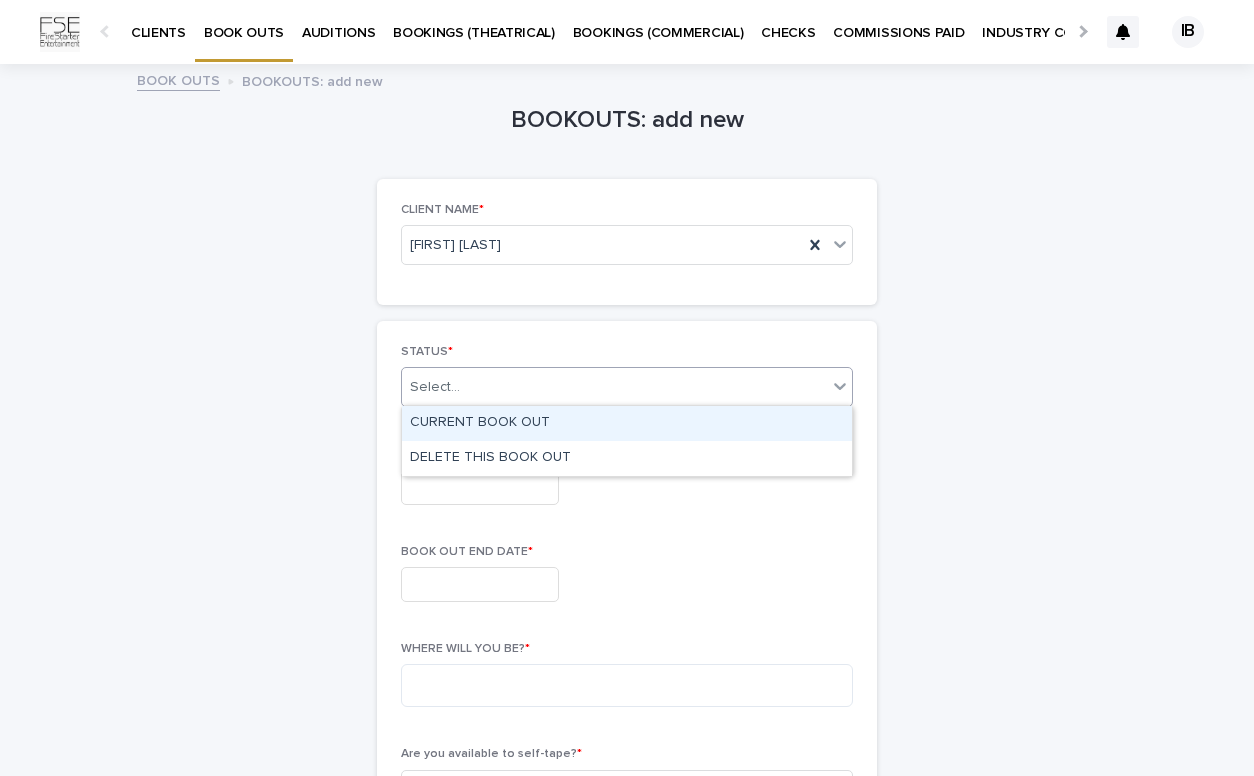 click on "CURRENT BOOK OUT" at bounding box center (627, 423) 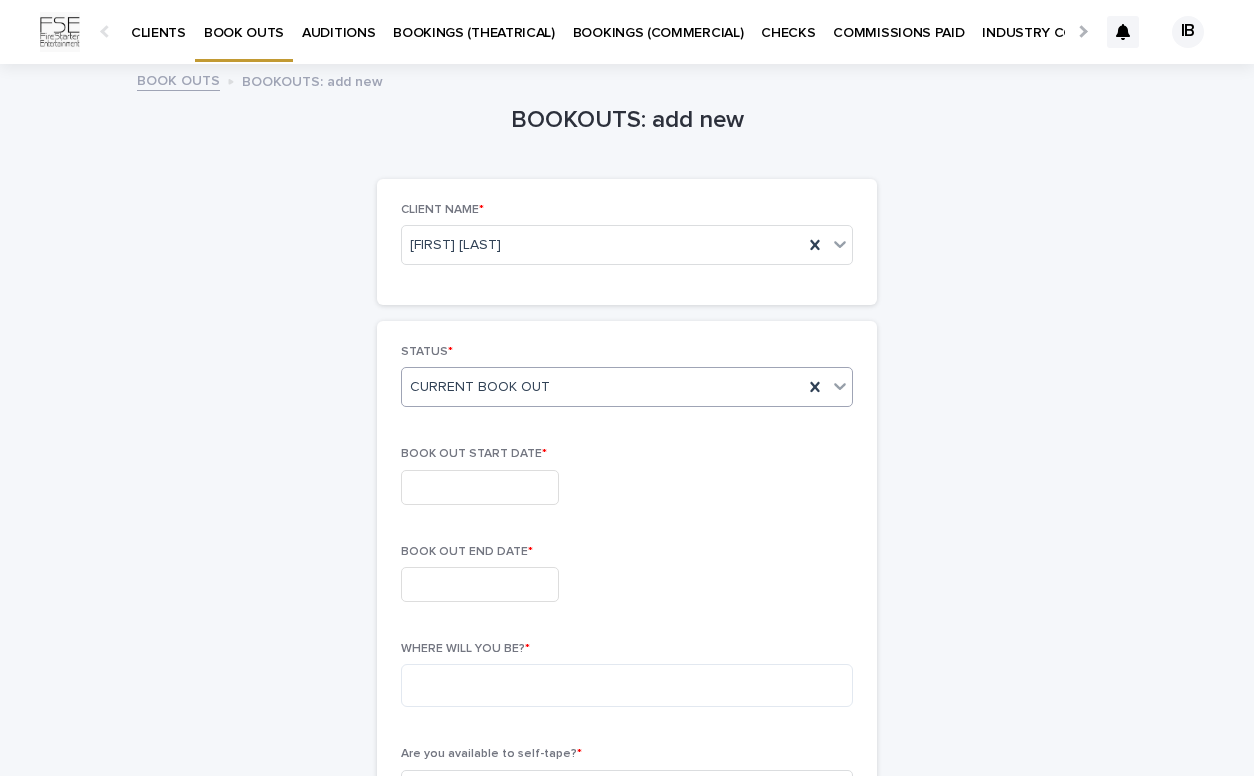 click at bounding box center [480, 487] 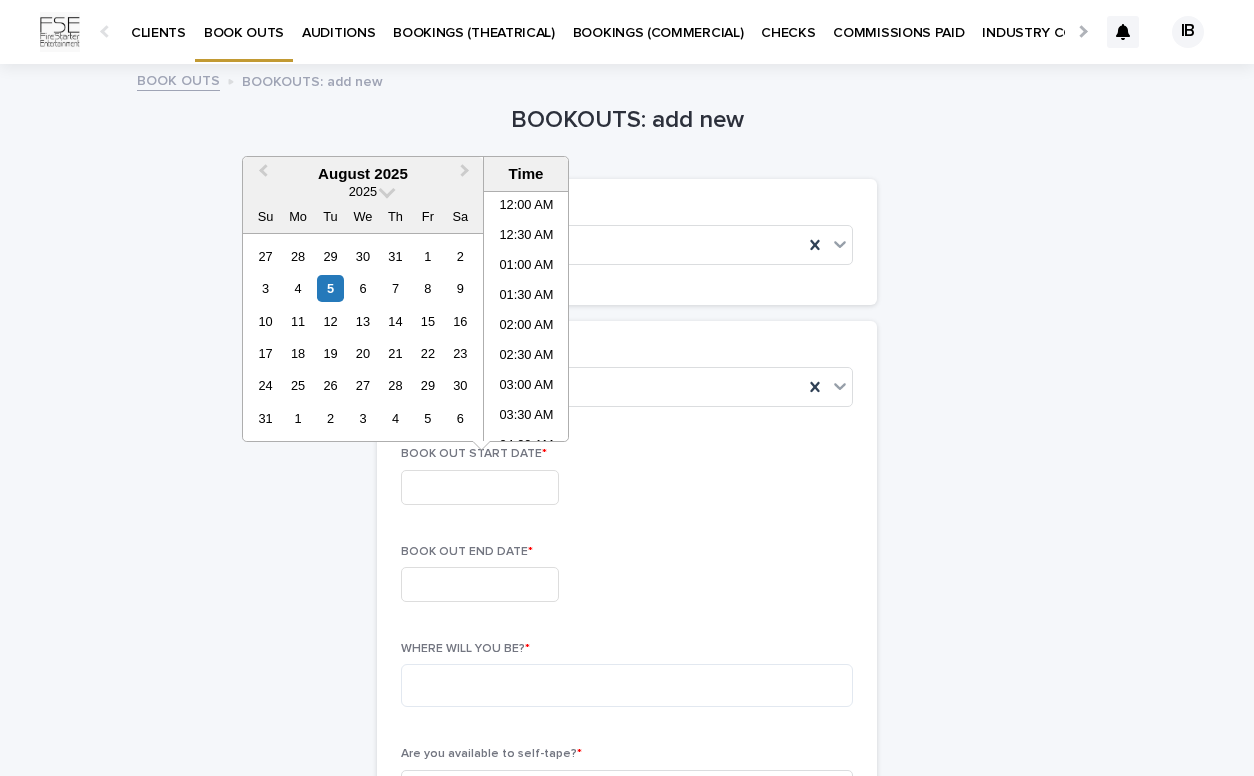 scroll, scrollTop: 1150, scrollLeft: 0, axis: vertical 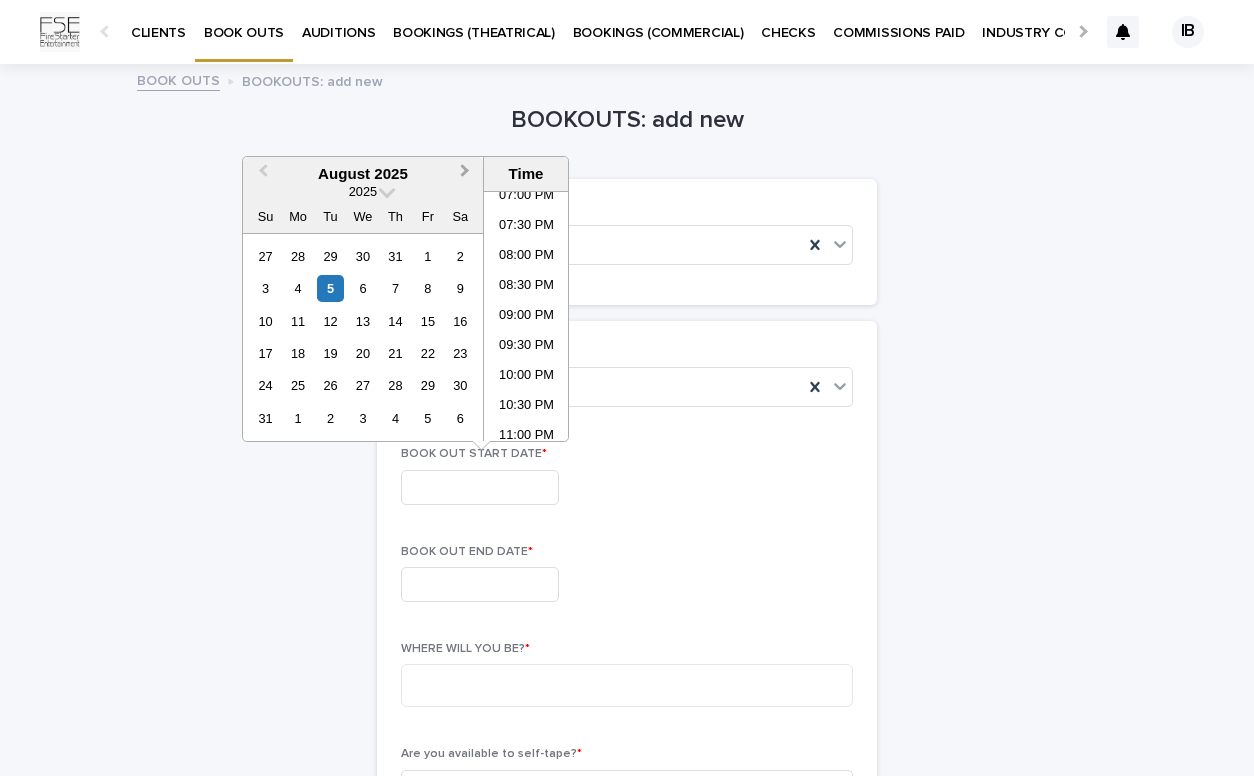 click on "Next Month" at bounding box center [465, 173] 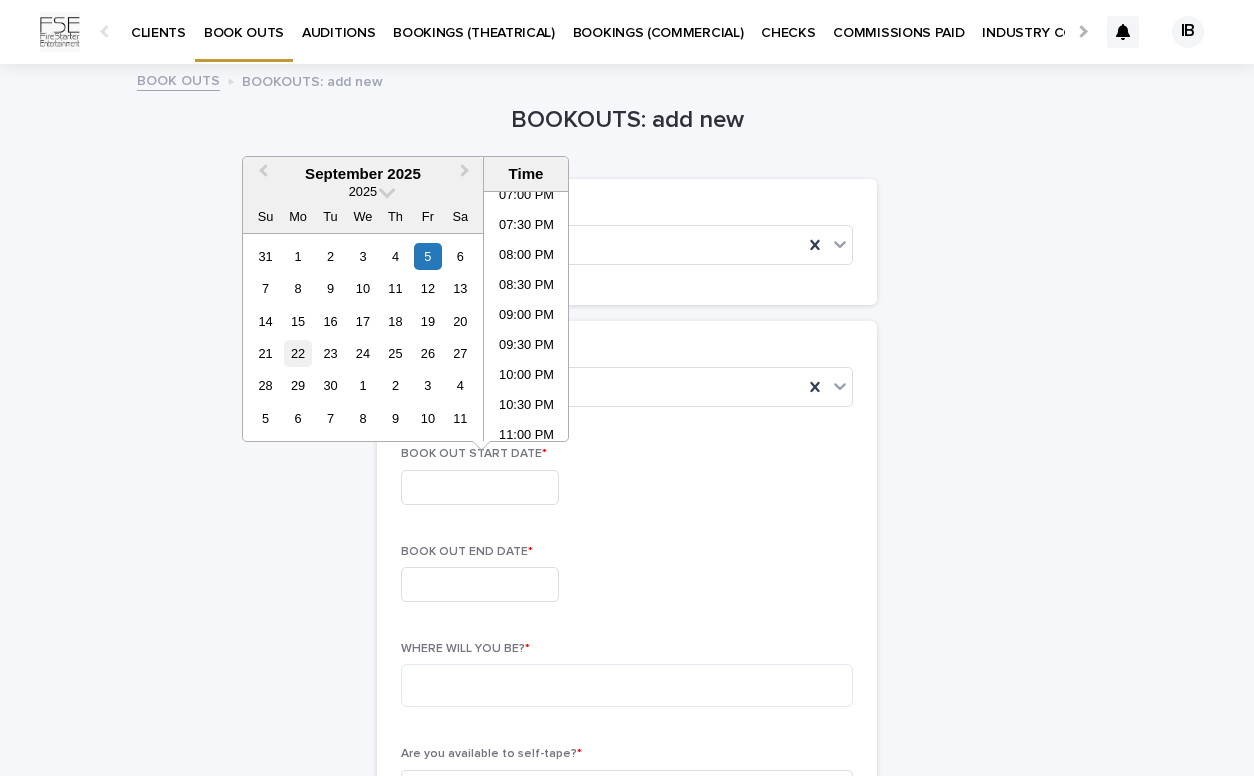 click on "22" at bounding box center [297, 353] 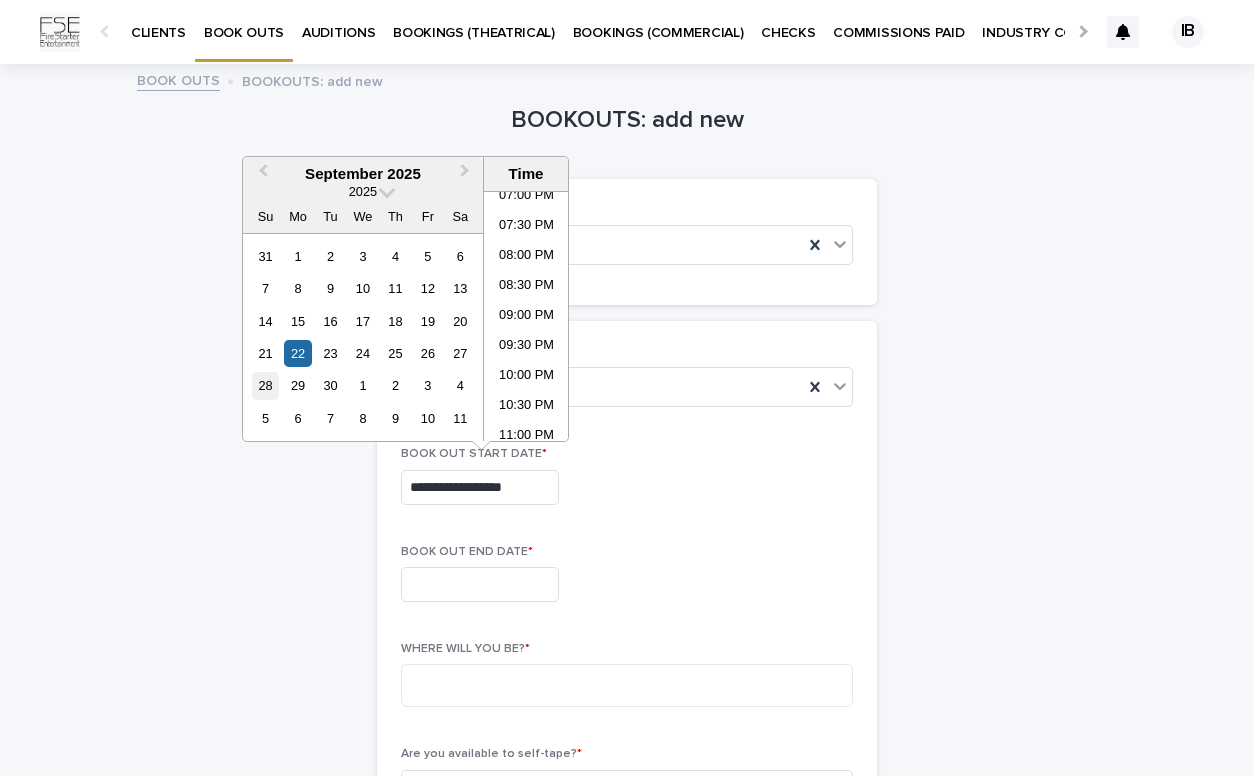 click on "28" at bounding box center [265, 385] 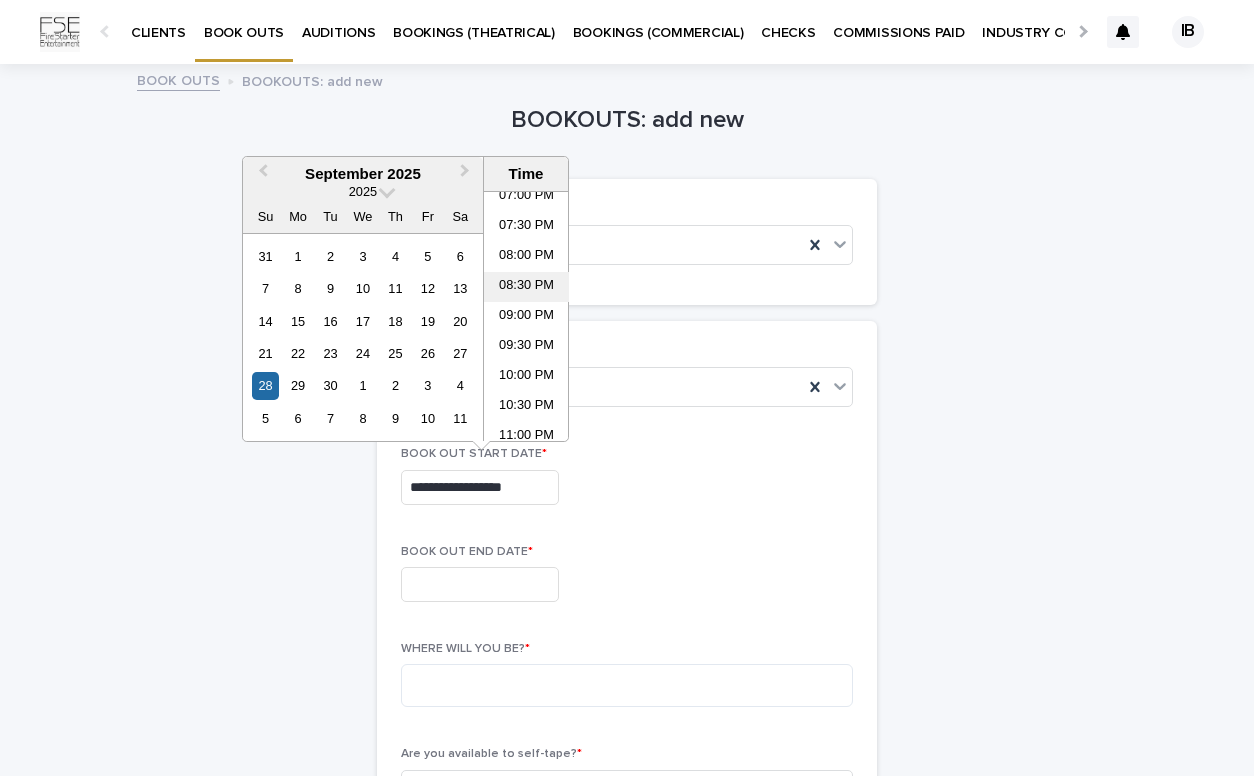 scroll, scrollTop: 1131, scrollLeft: 0, axis: vertical 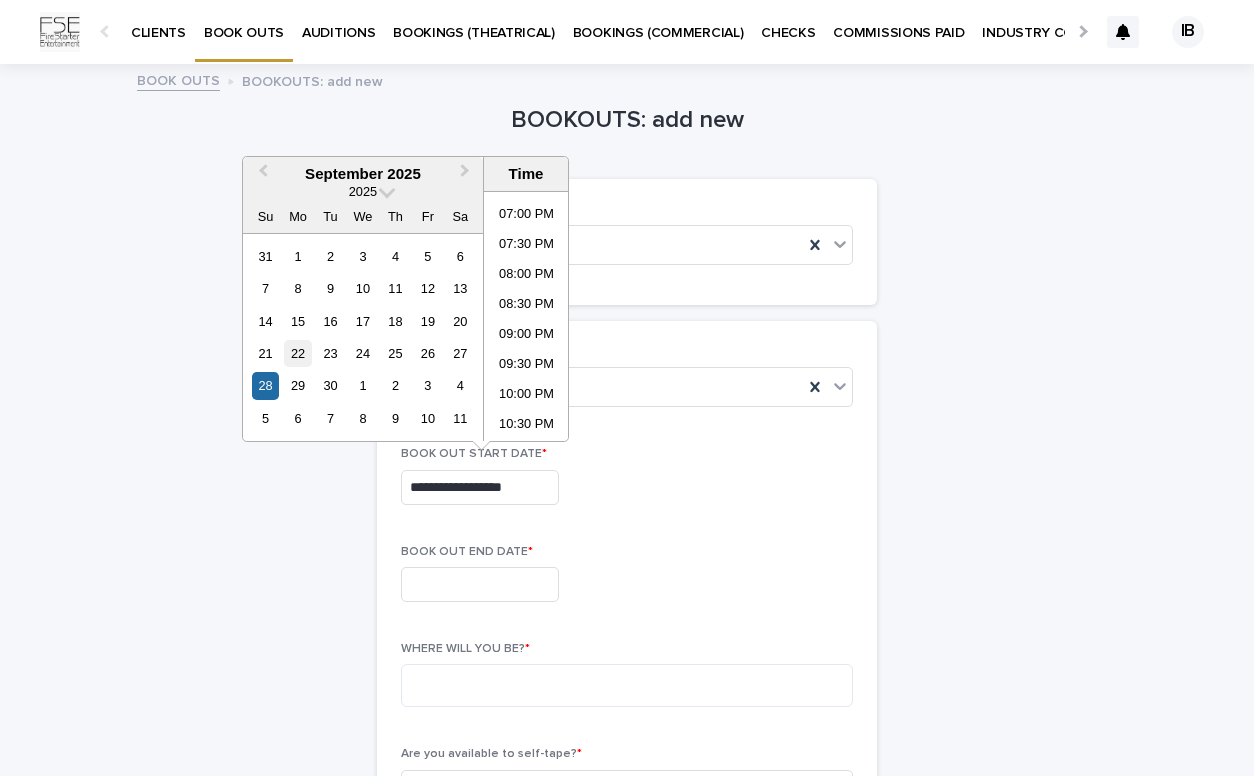 click on "22" at bounding box center (297, 353) 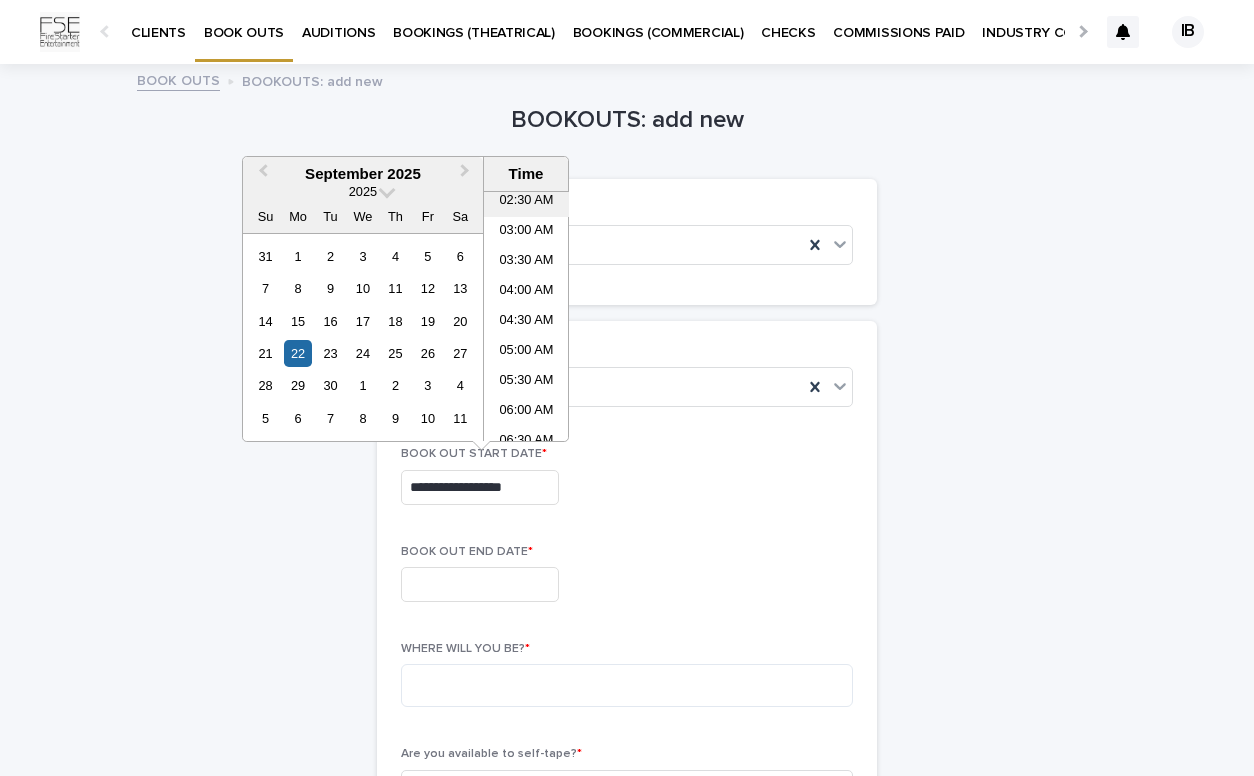 scroll, scrollTop: 194, scrollLeft: 0, axis: vertical 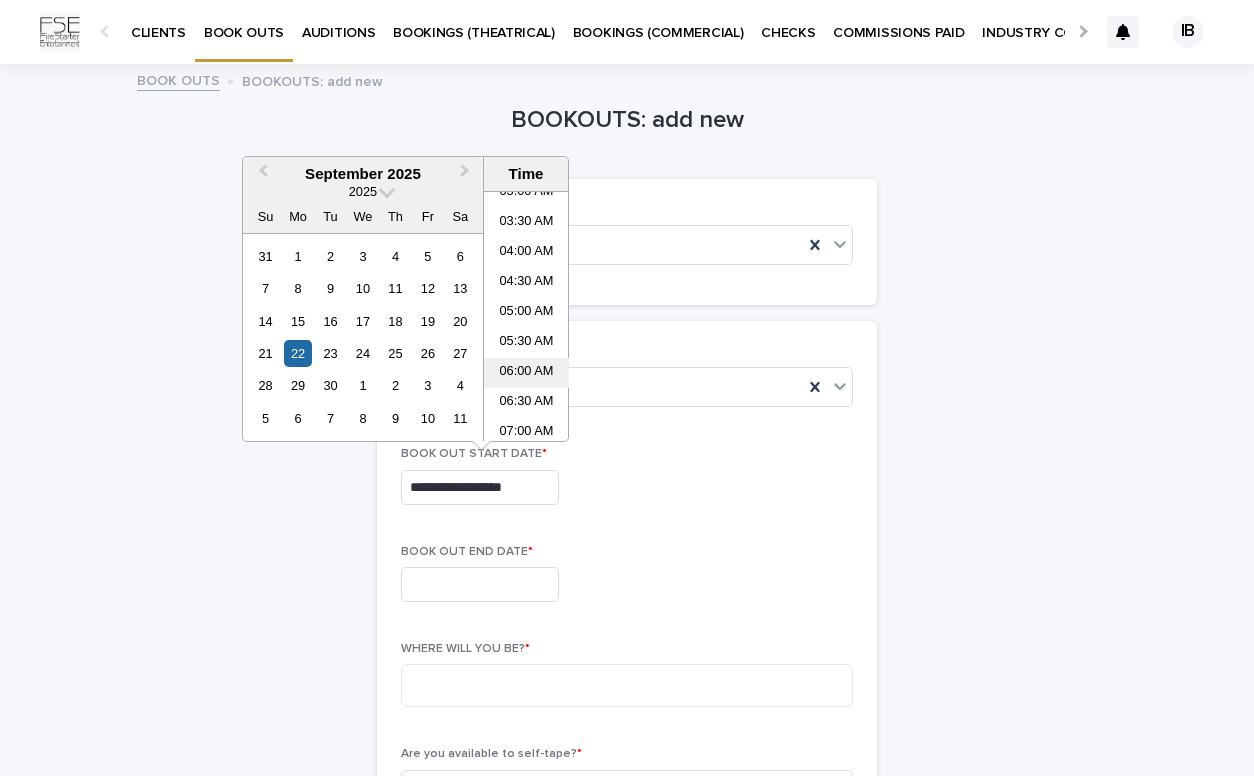 click on "06:00 AM" at bounding box center [526, 373] 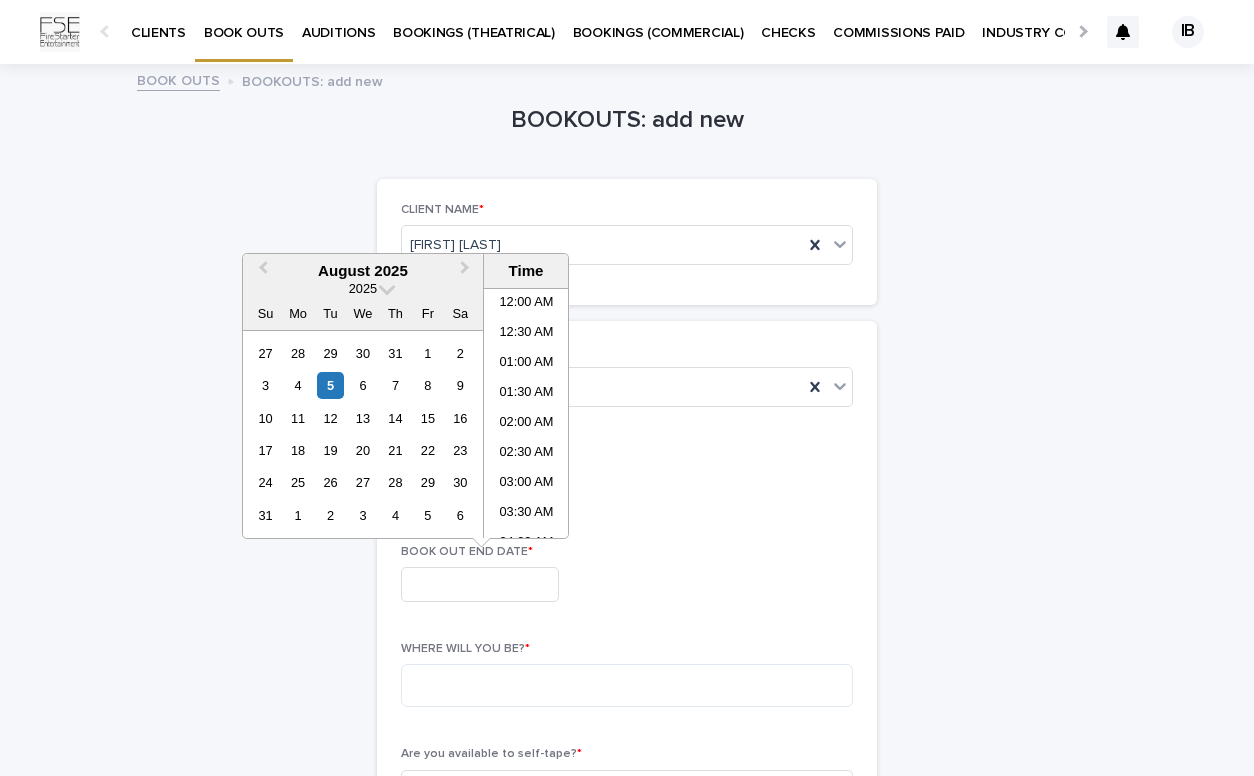 click at bounding box center [480, 584] 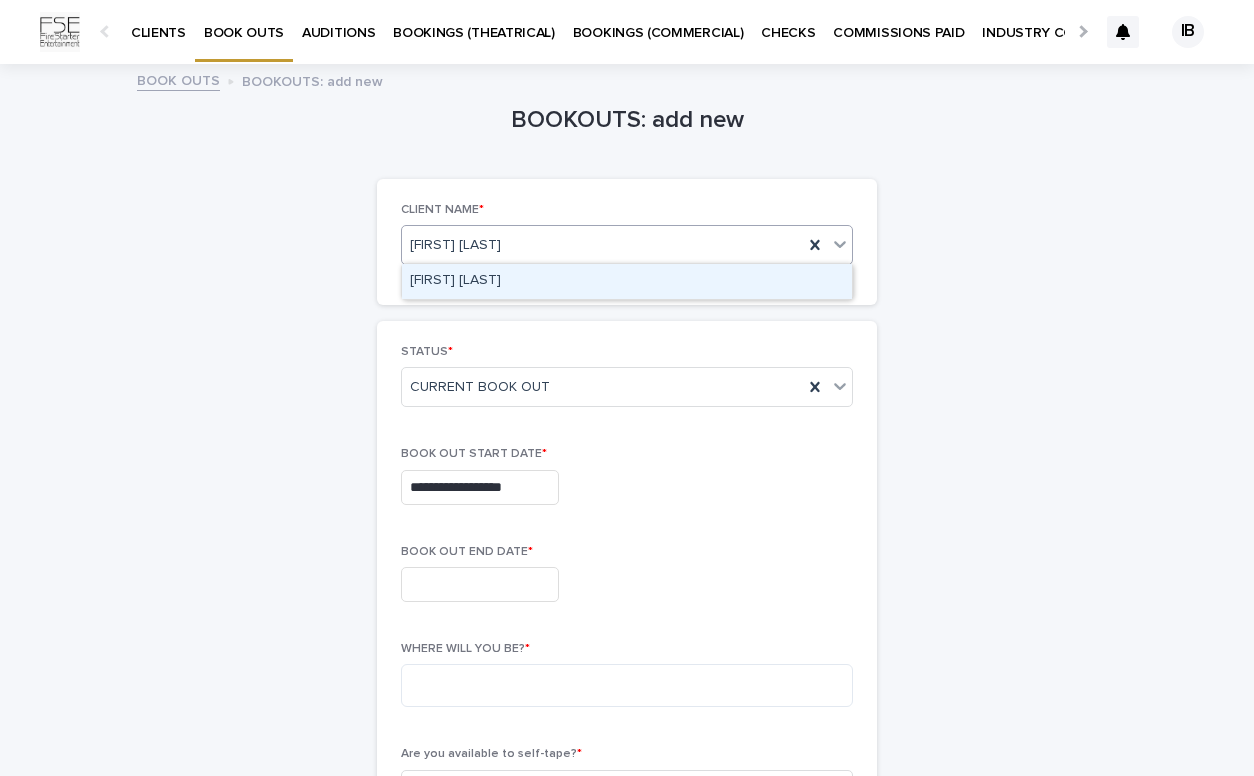 drag, startPoint x: 620, startPoint y: 249, endPoint x: 618, endPoint y: 273, distance: 24.083189 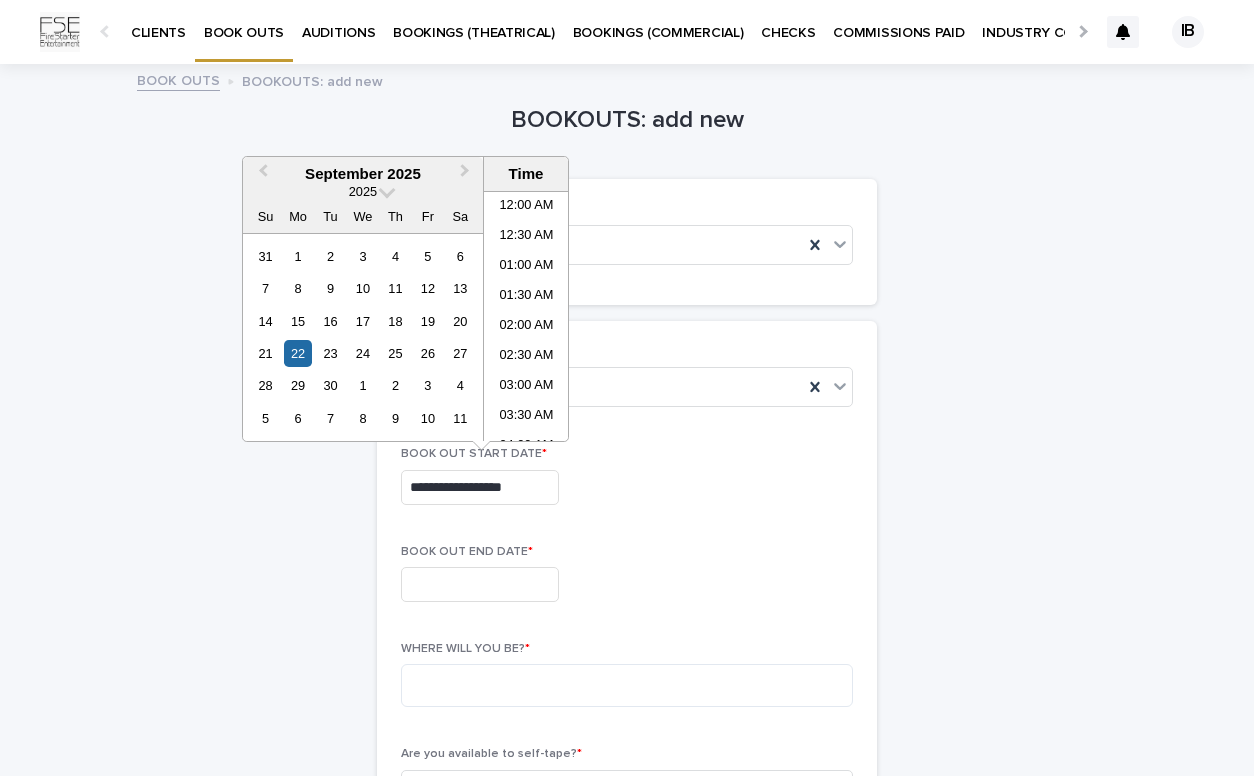 click on "**********" at bounding box center (480, 487) 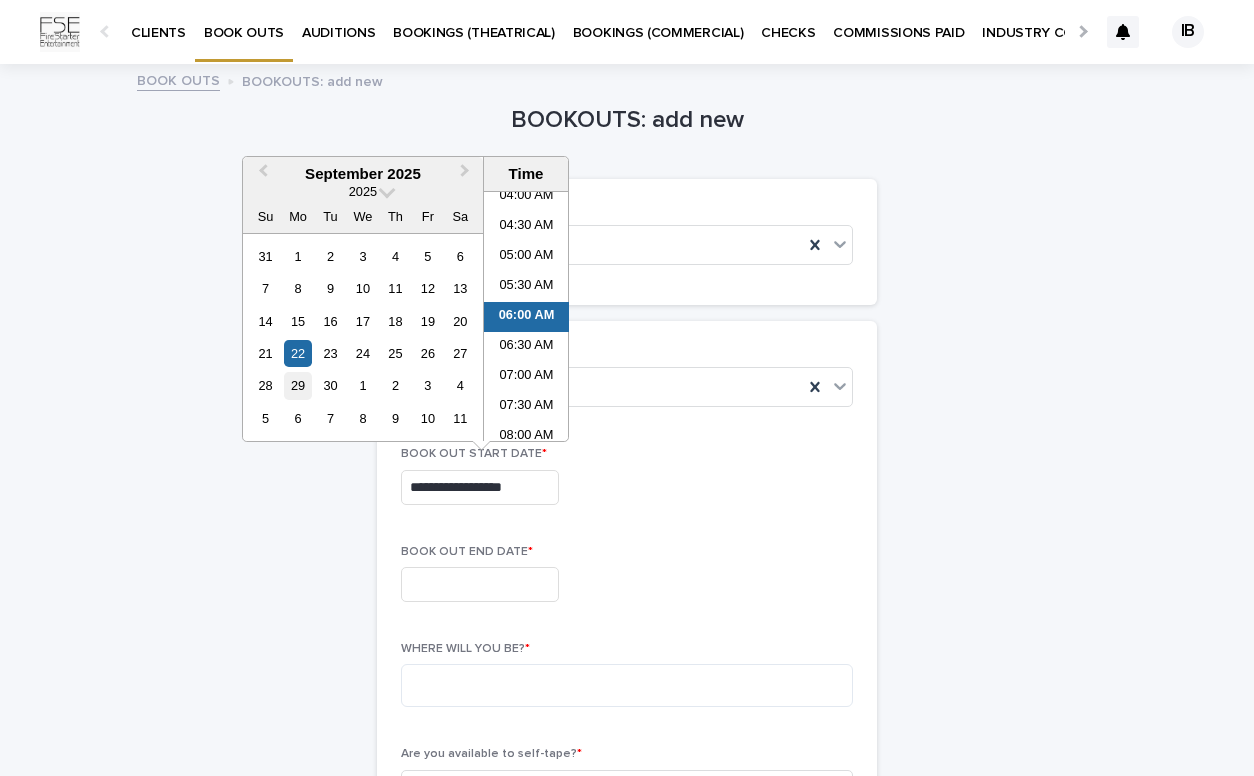 click on "29" at bounding box center [297, 385] 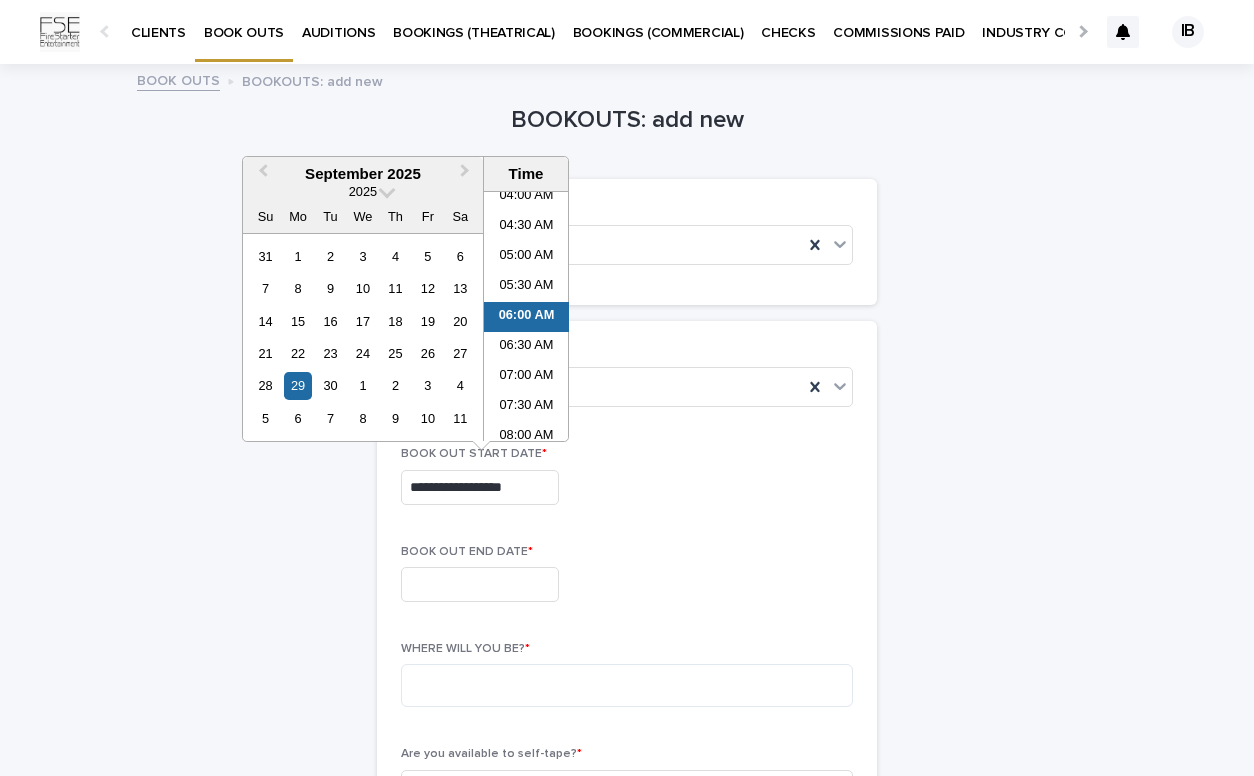 click on "06:00 AM" at bounding box center [526, 317] 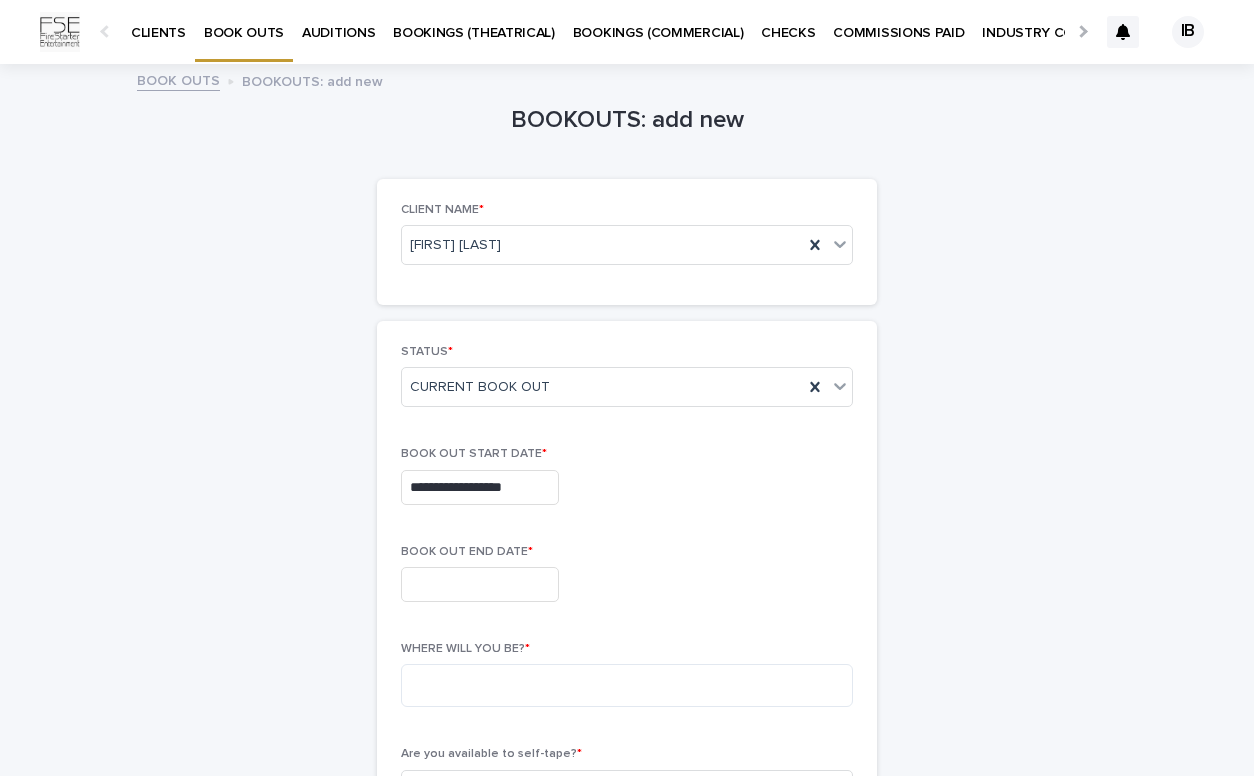 click on "**********" at bounding box center [480, 487] 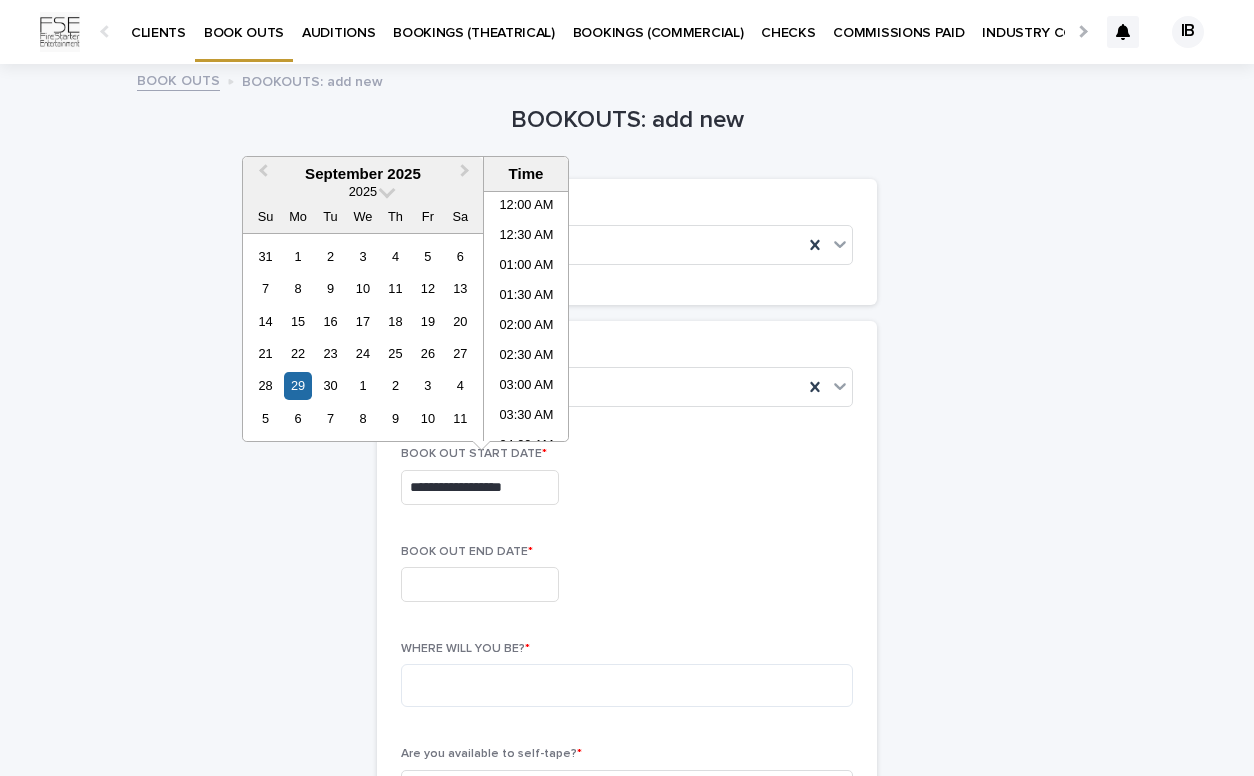 scroll, scrollTop: 250, scrollLeft: 0, axis: vertical 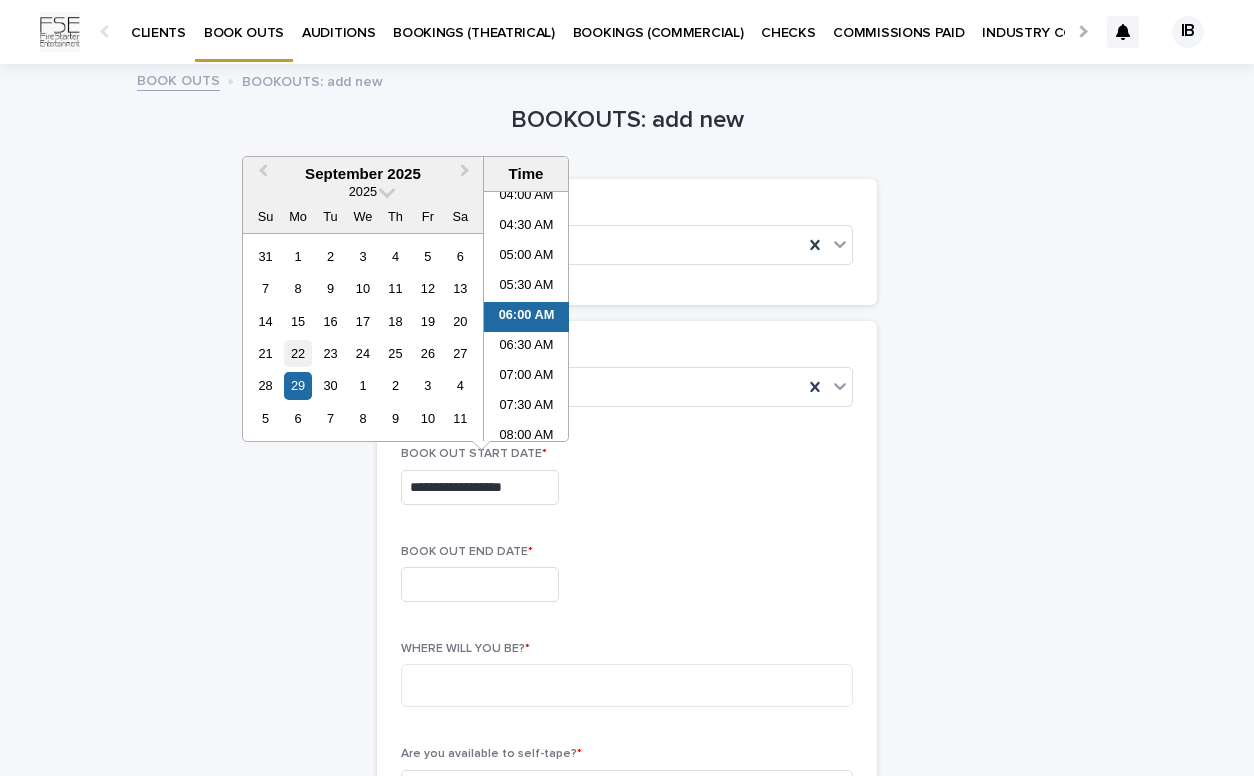 click on "22" at bounding box center [297, 353] 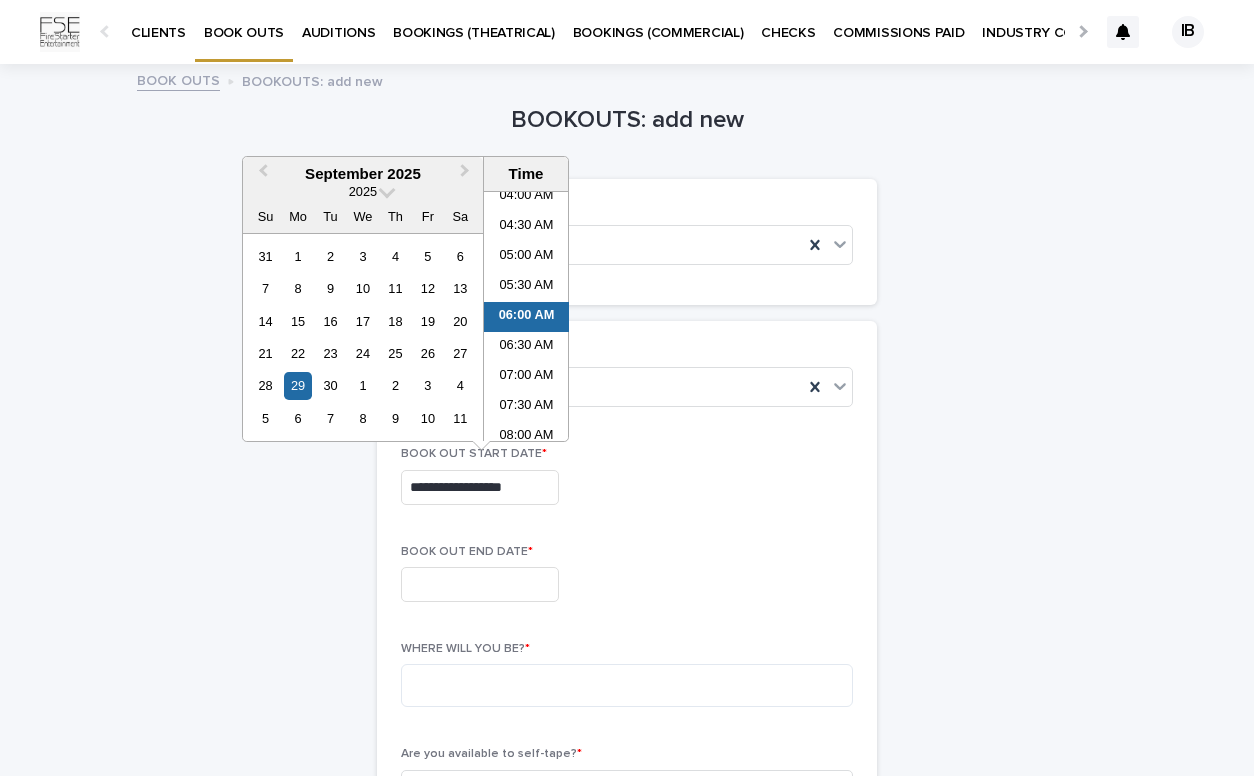 type on "**********" 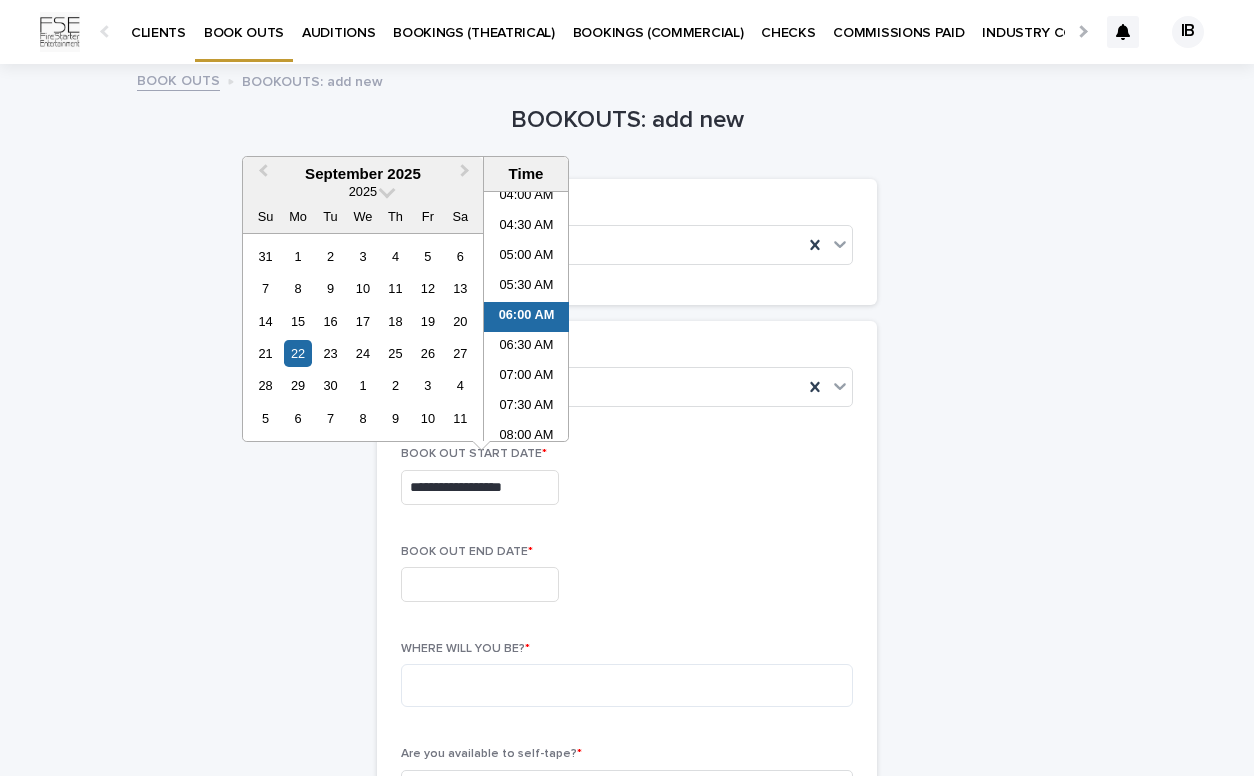 click at bounding box center (480, 584) 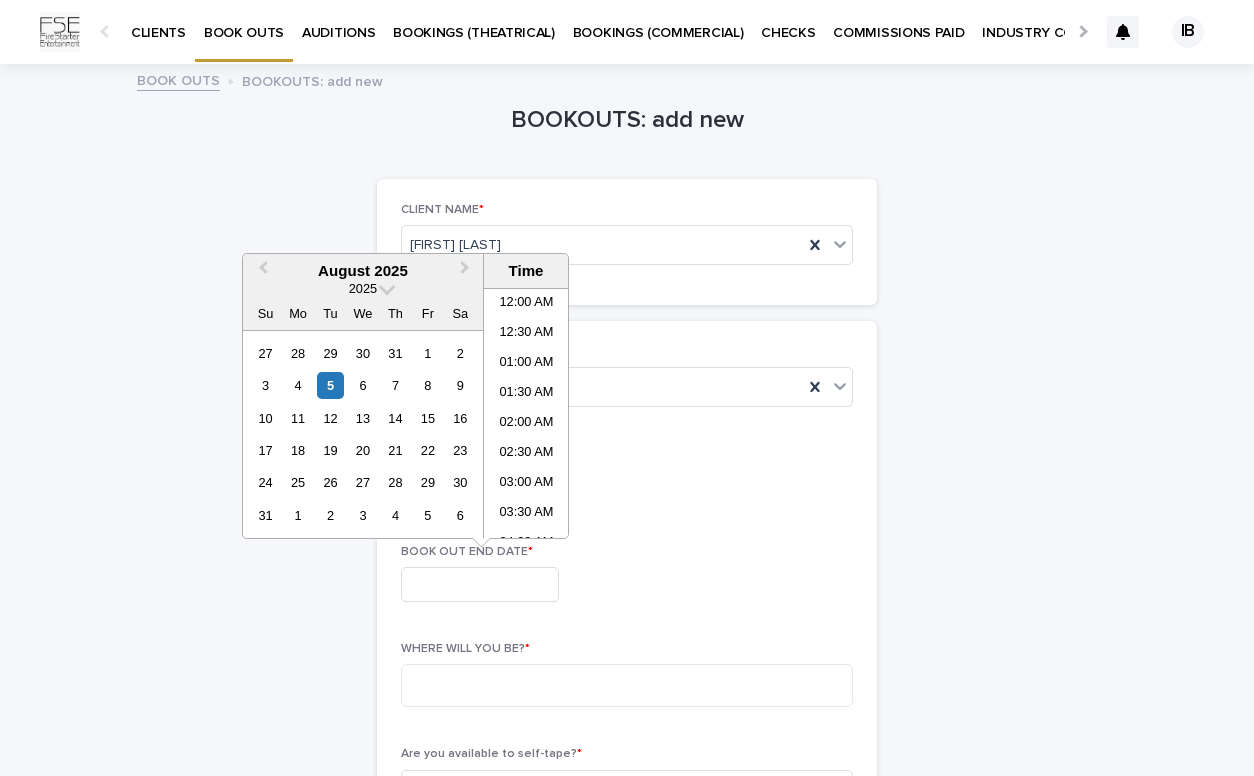 scroll, scrollTop: 1150, scrollLeft: 0, axis: vertical 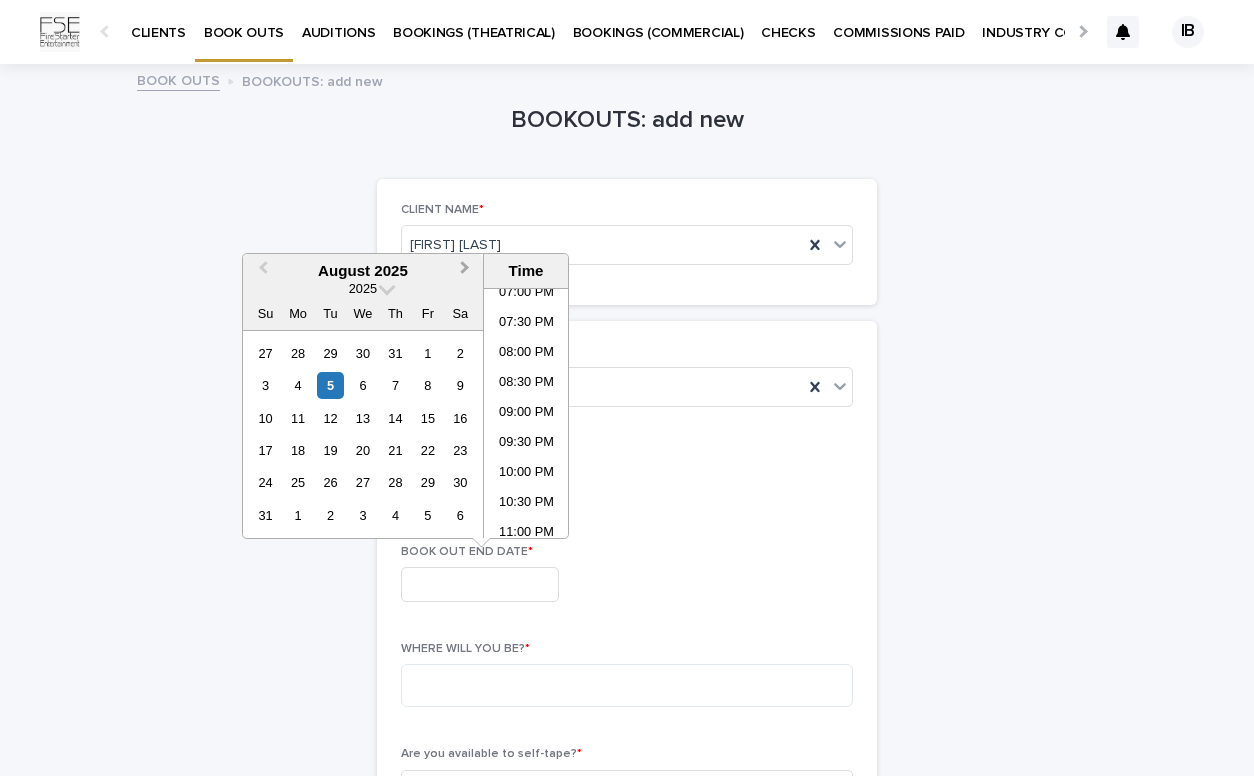click on "Next Month" at bounding box center (465, 270) 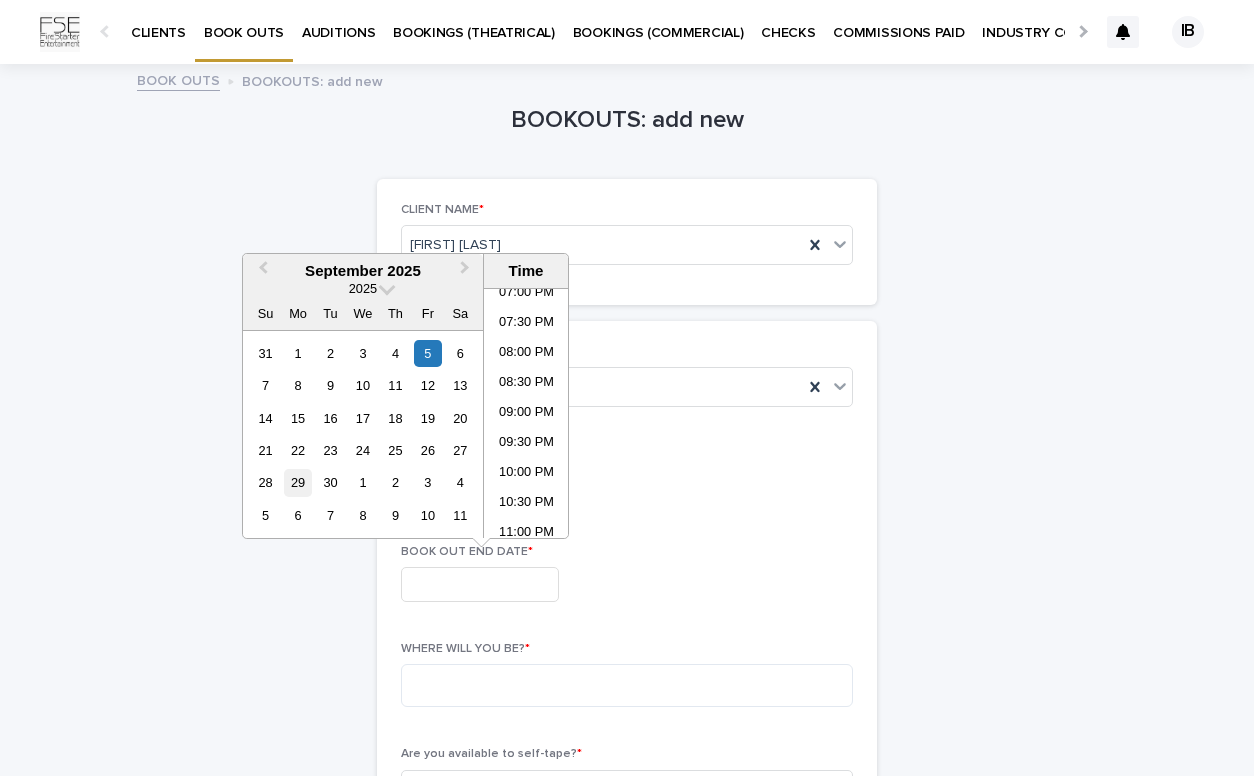 click on "29" at bounding box center (297, 482) 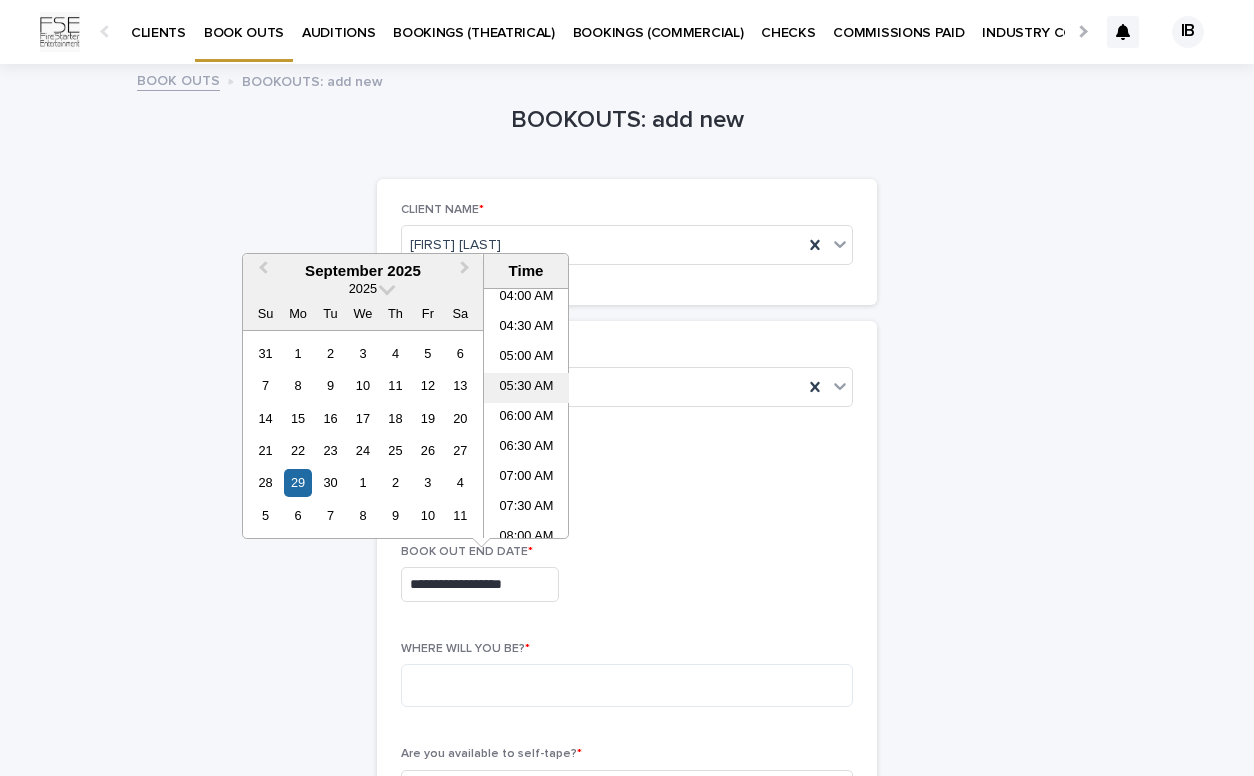 scroll, scrollTop: 252, scrollLeft: 0, axis: vertical 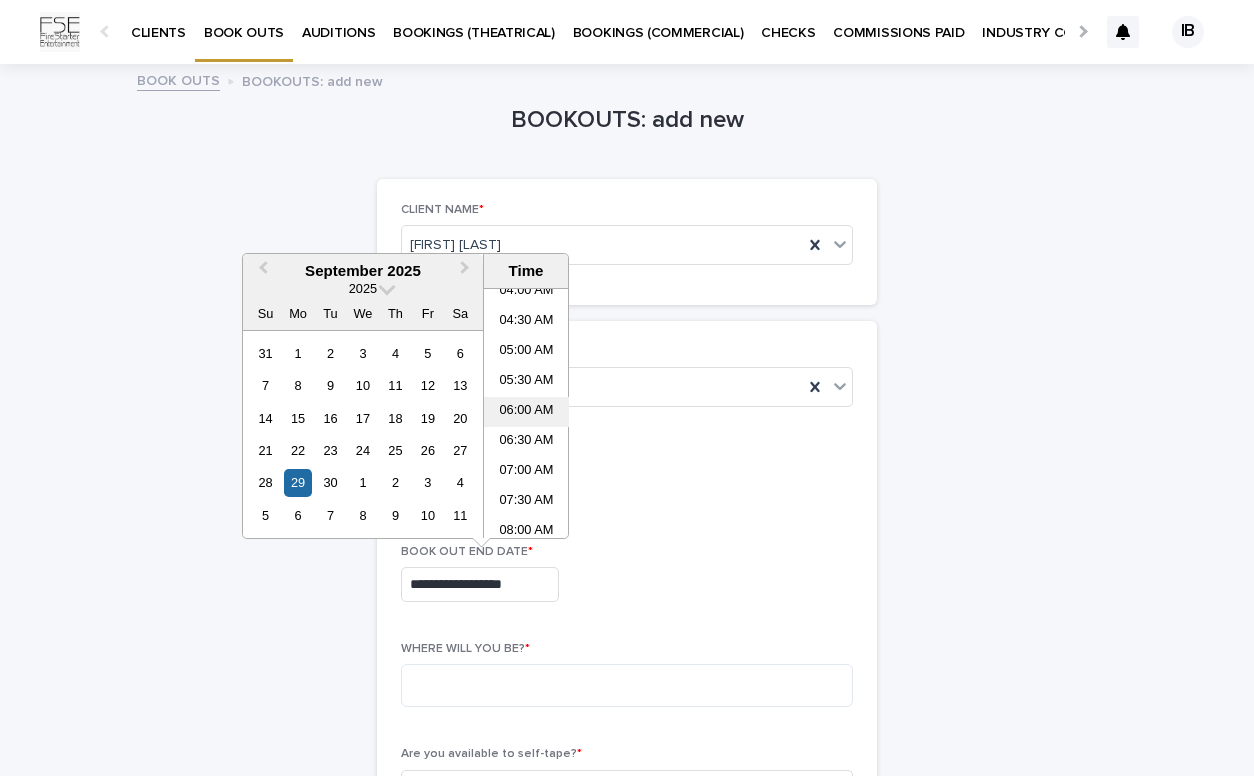 click on "06:00 AM" at bounding box center (526, 412) 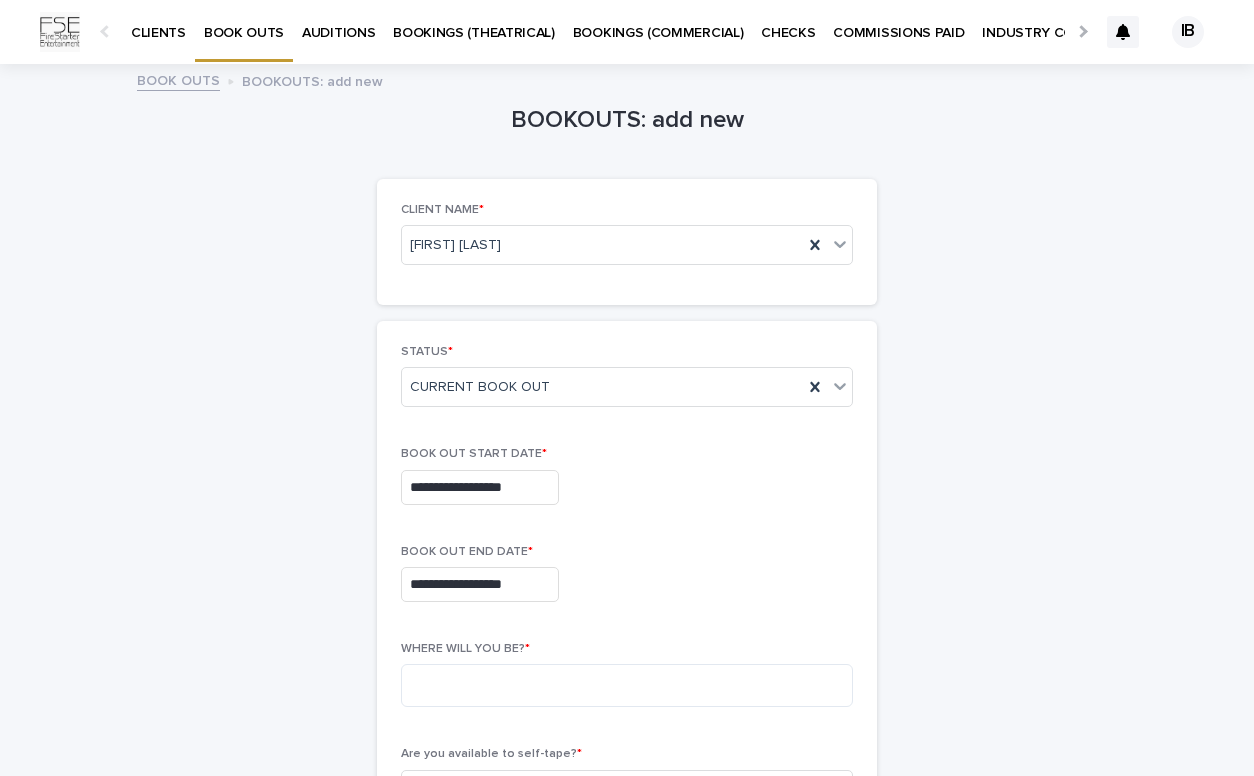 type on "**********" 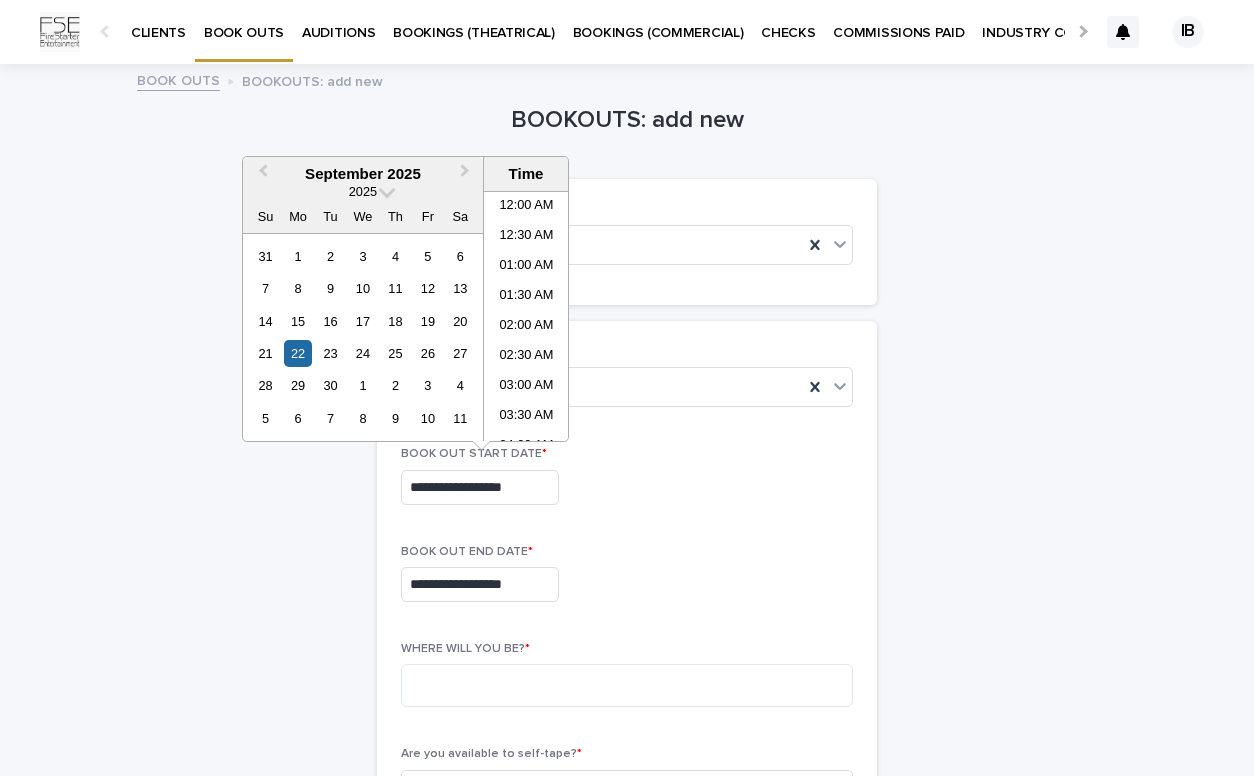 scroll, scrollTop: 250, scrollLeft: 0, axis: vertical 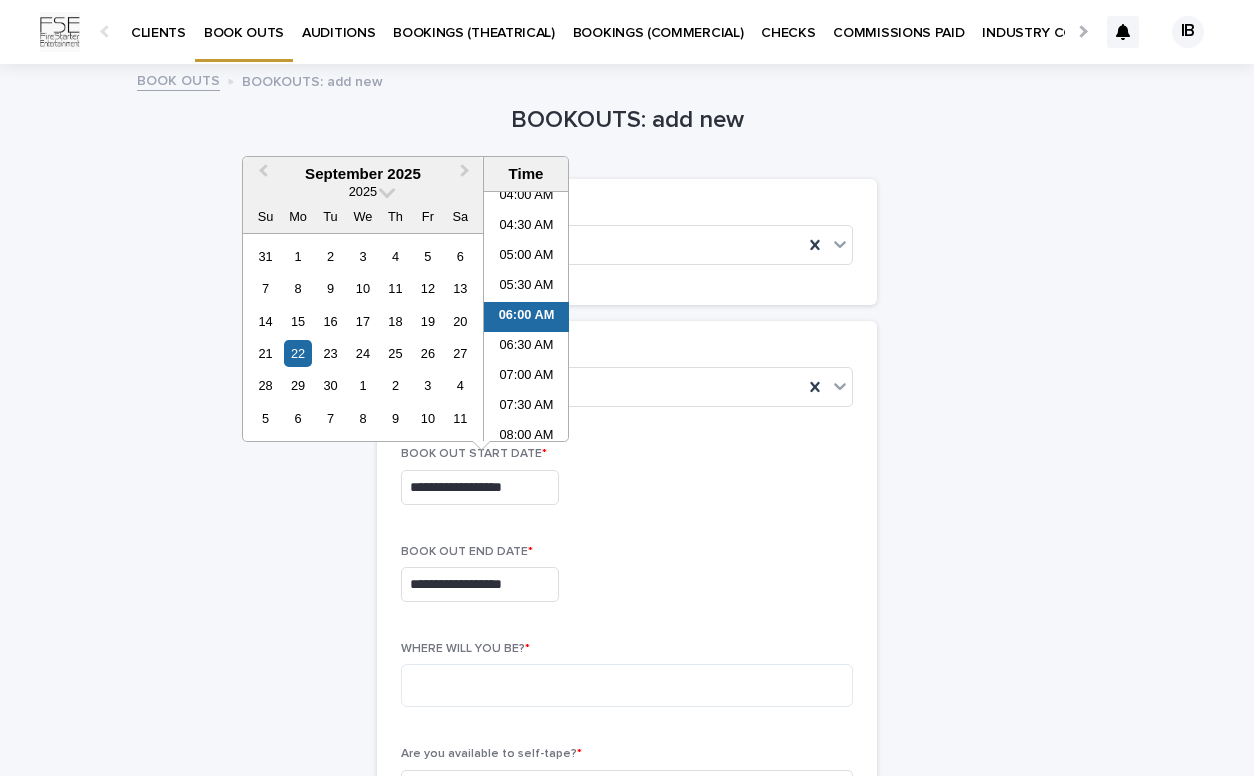 click on "**********" at bounding box center [627, 584] 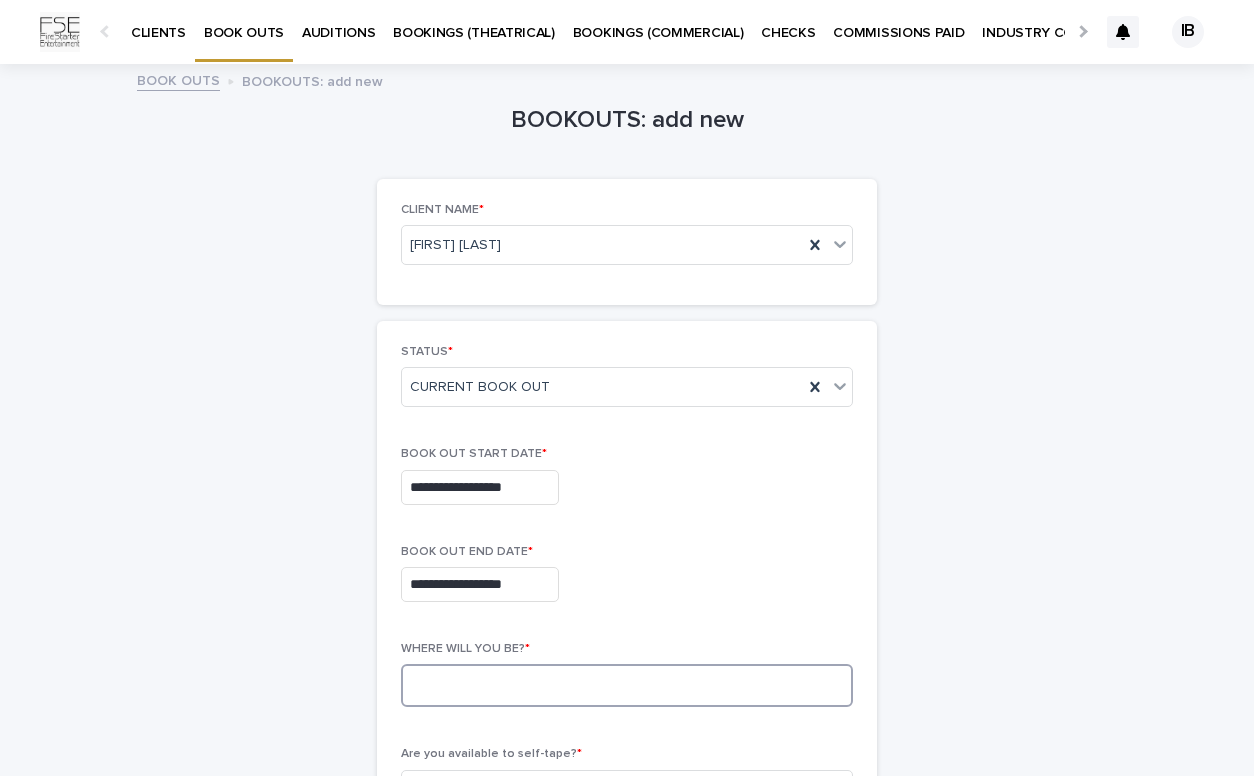 click at bounding box center [627, 685] 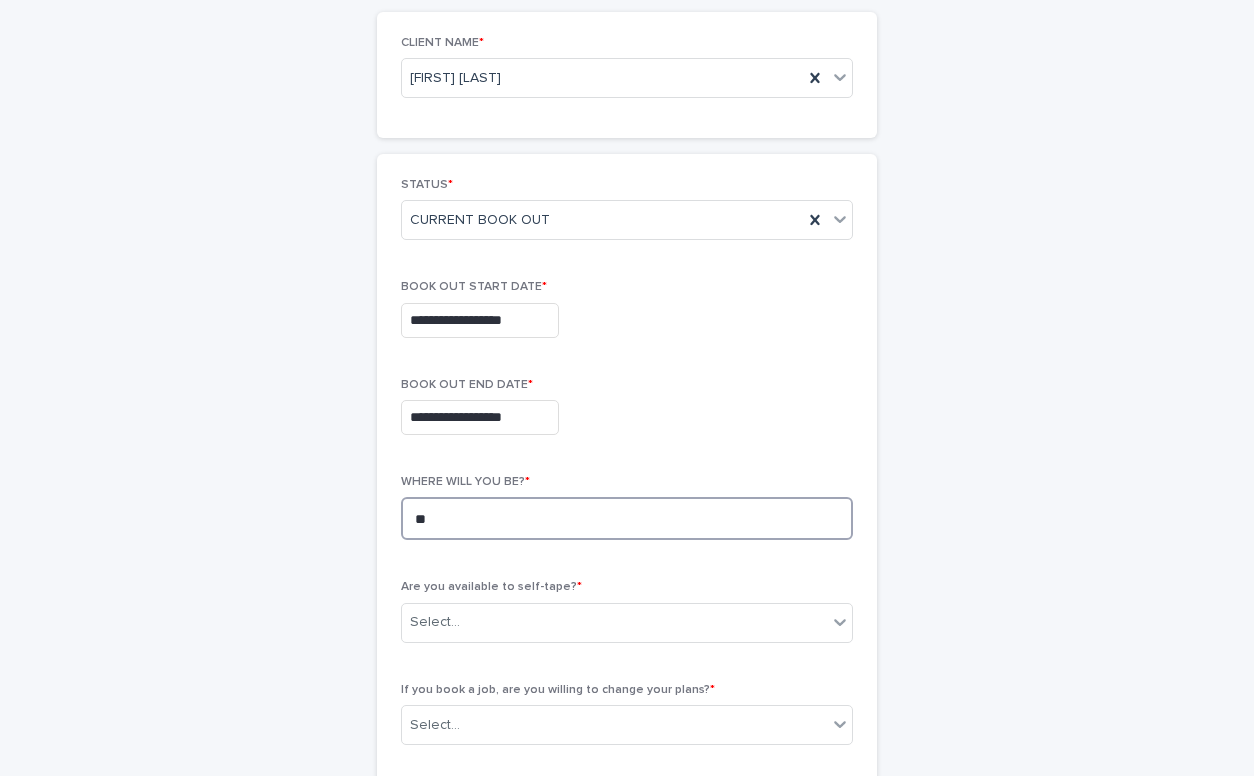 scroll, scrollTop: 206, scrollLeft: 0, axis: vertical 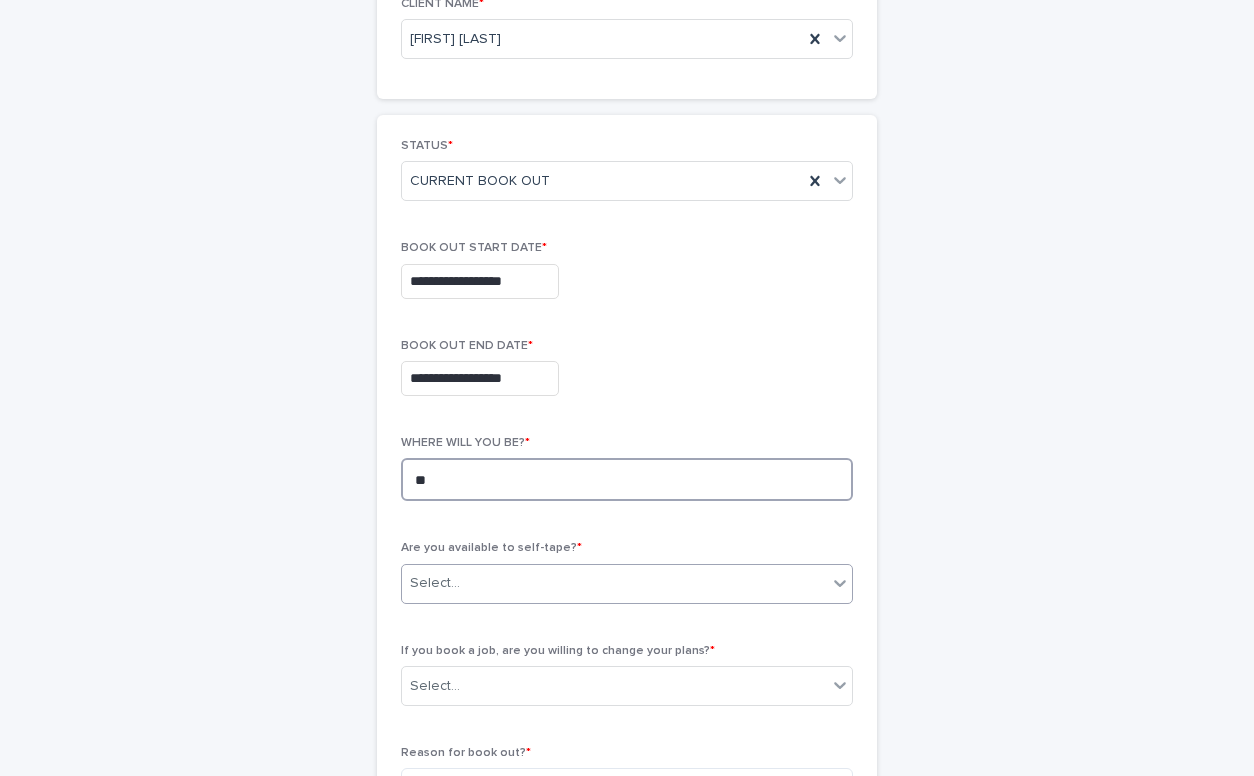 type on "**" 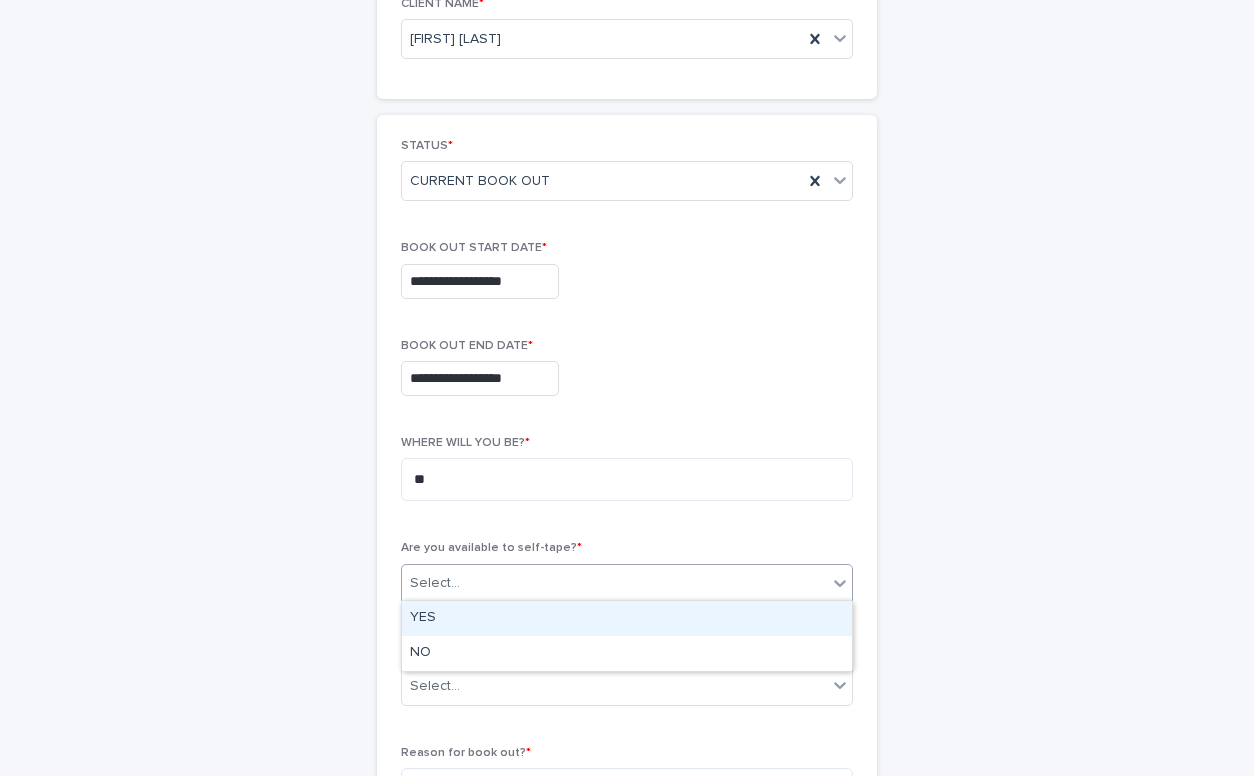 click on "Select..." at bounding box center [614, 583] 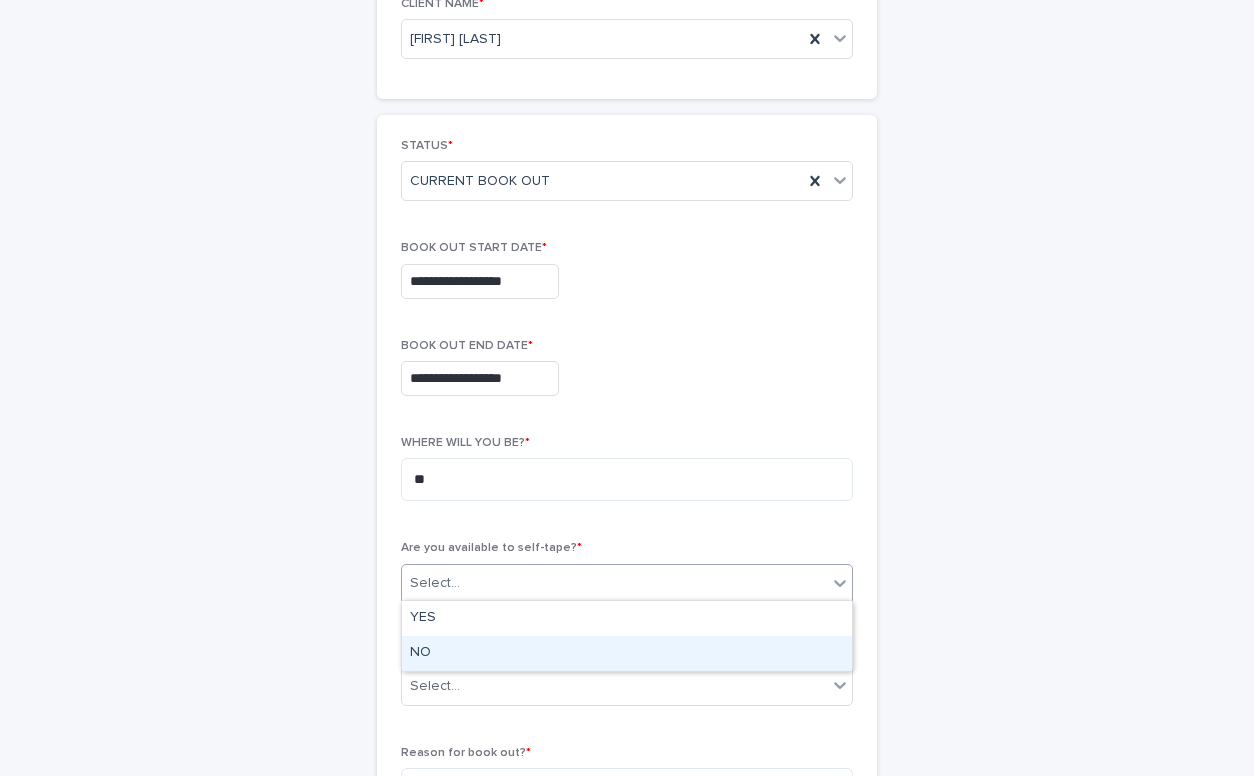 click on "NO" at bounding box center (627, 653) 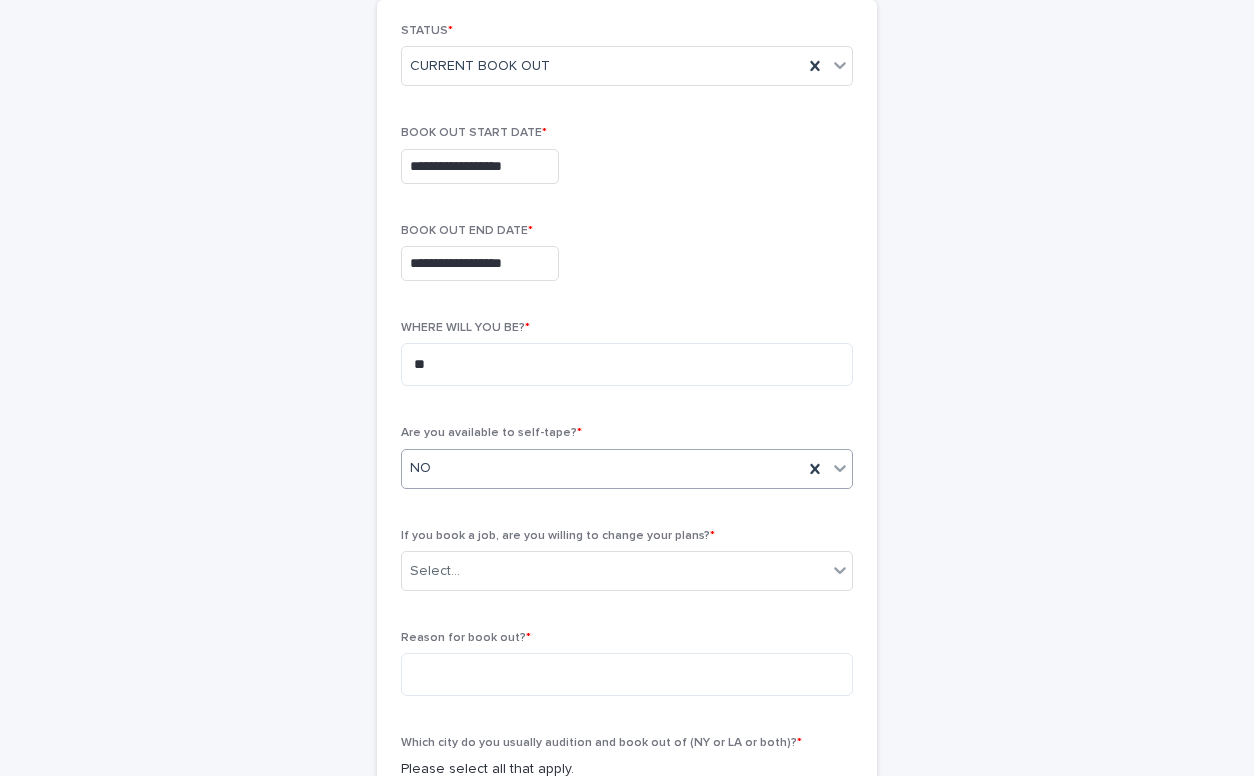 scroll, scrollTop: 338, scrollLeft: 0, axis: vertical 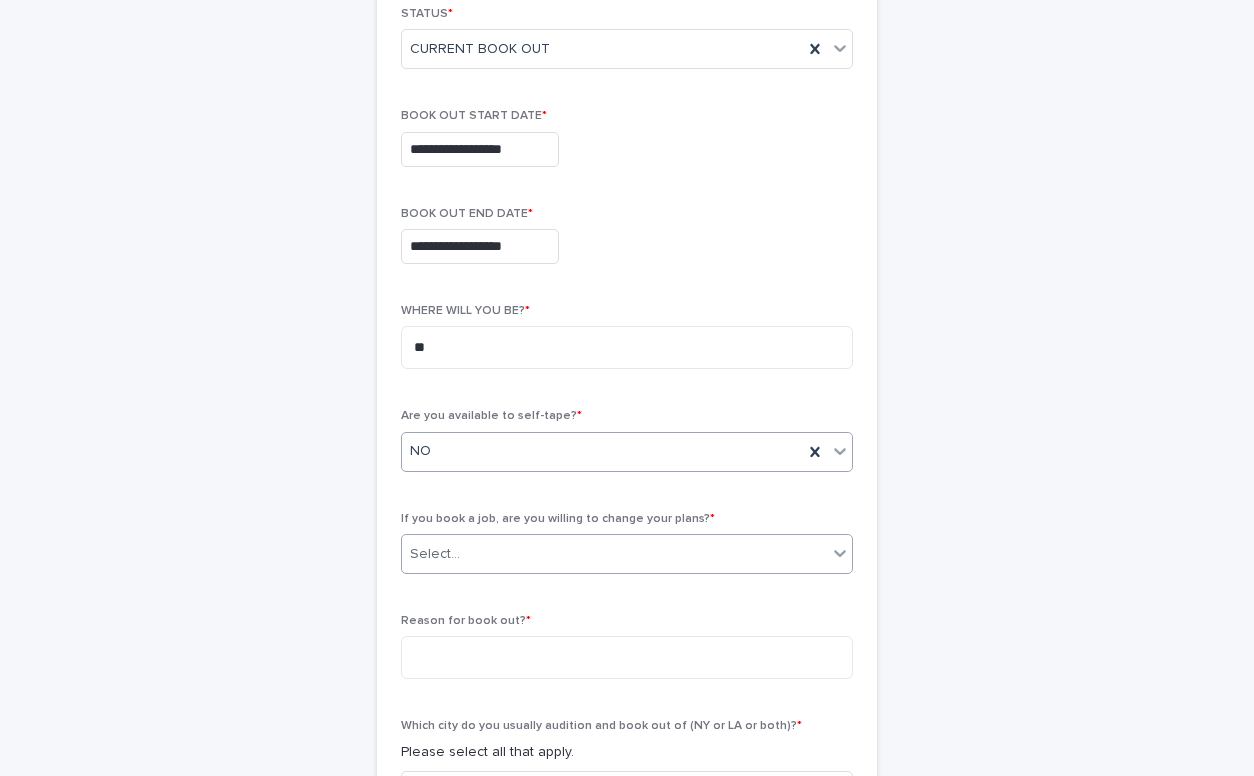 click on "Select..." at bounding box center [614, 554] 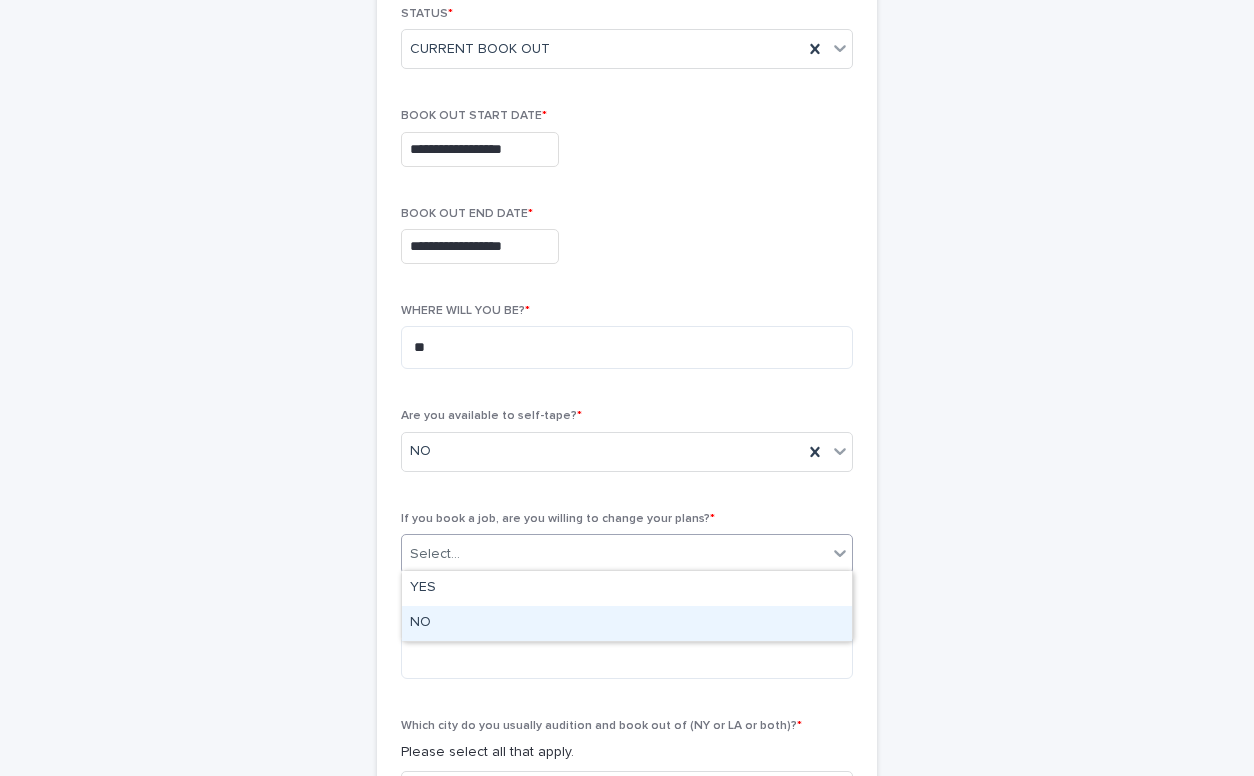 click on "NO" at bounding box center [627, 623] 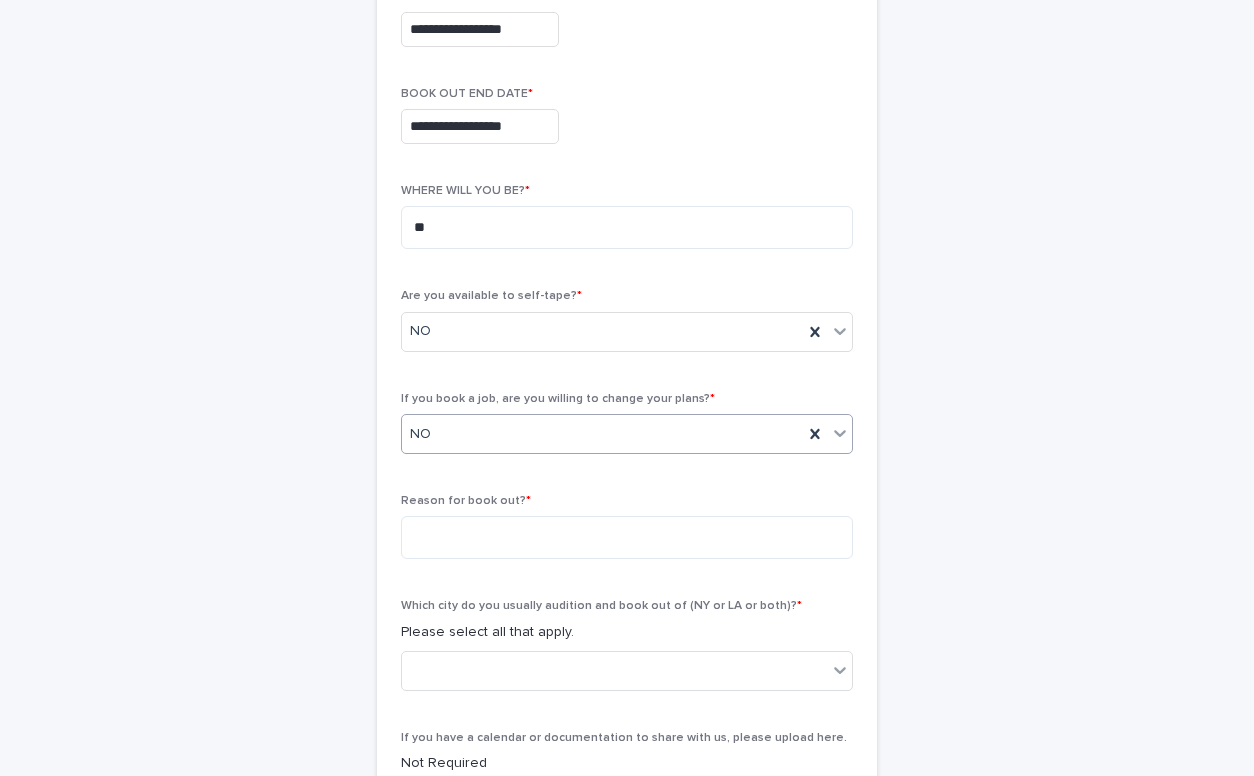 scroll, scrollTop: 475, scrollLeft: 0, axis: vertical 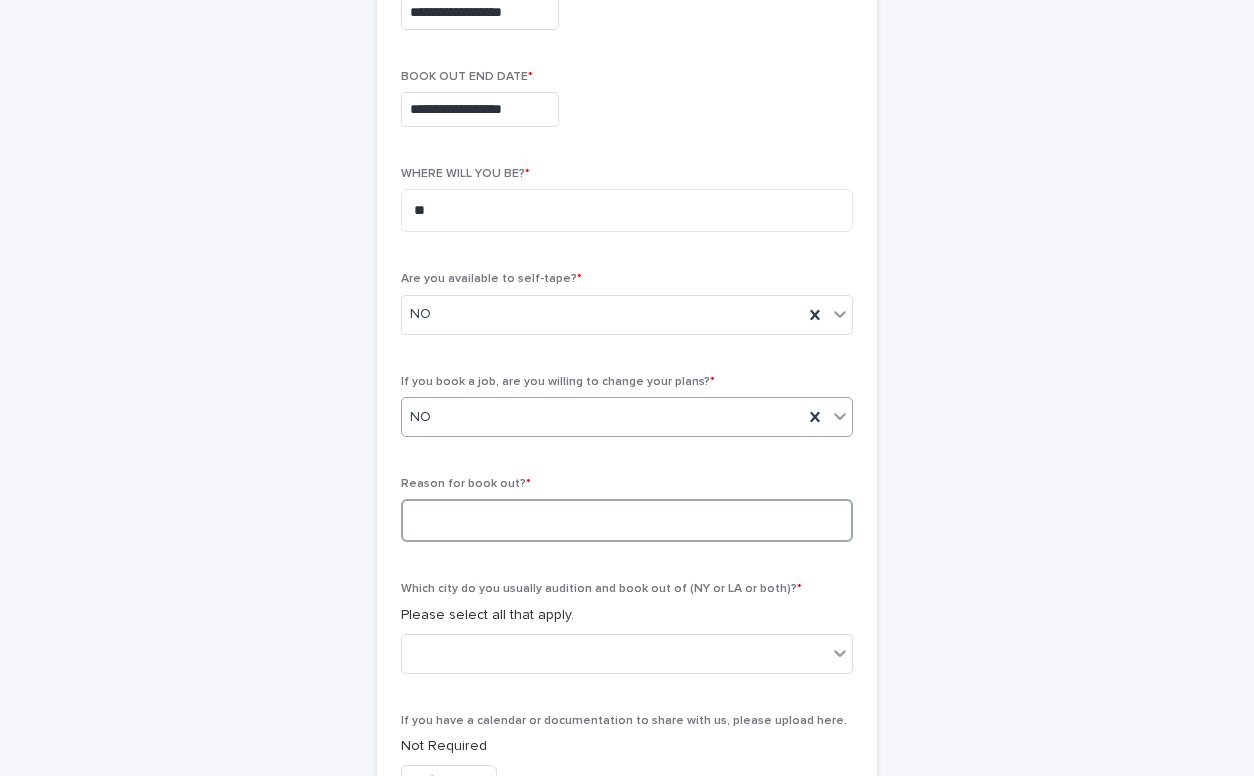 click at bounding box center (627, 520) 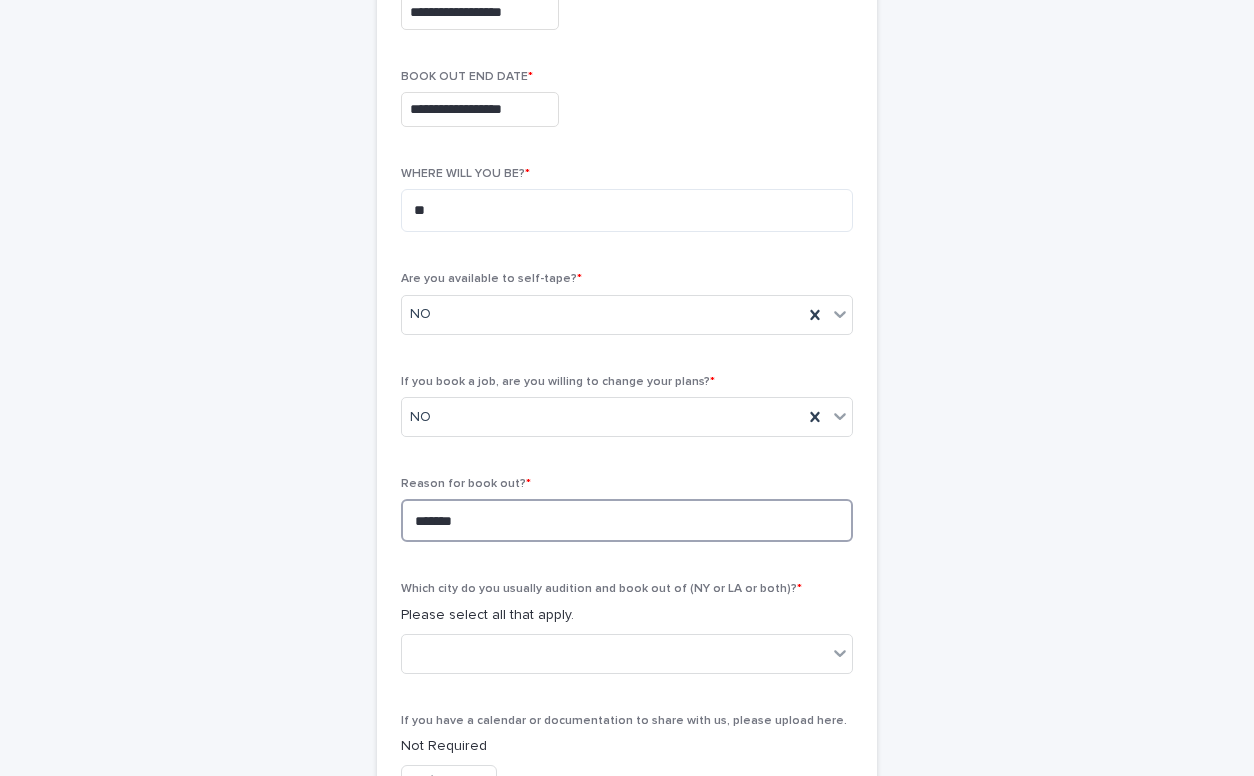click on "*******" at bounding box center [627, 520] 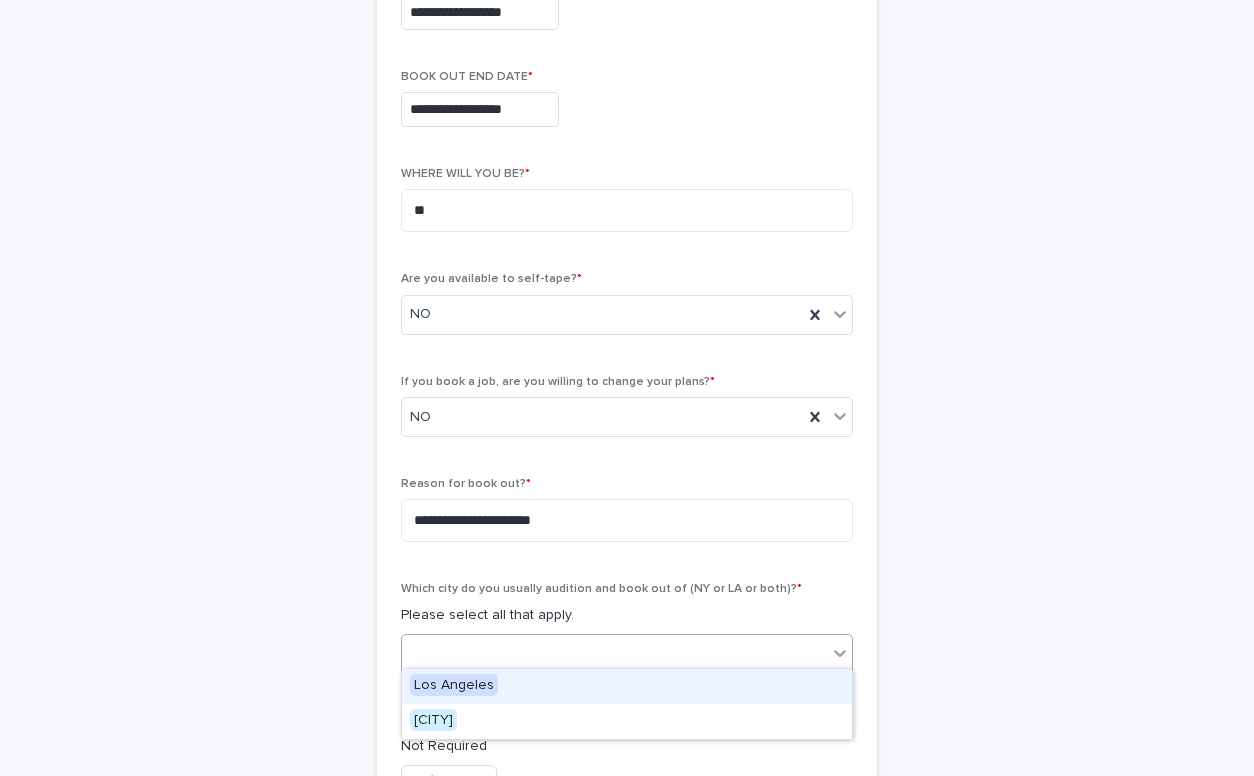 click at bounding box center [614, 653] 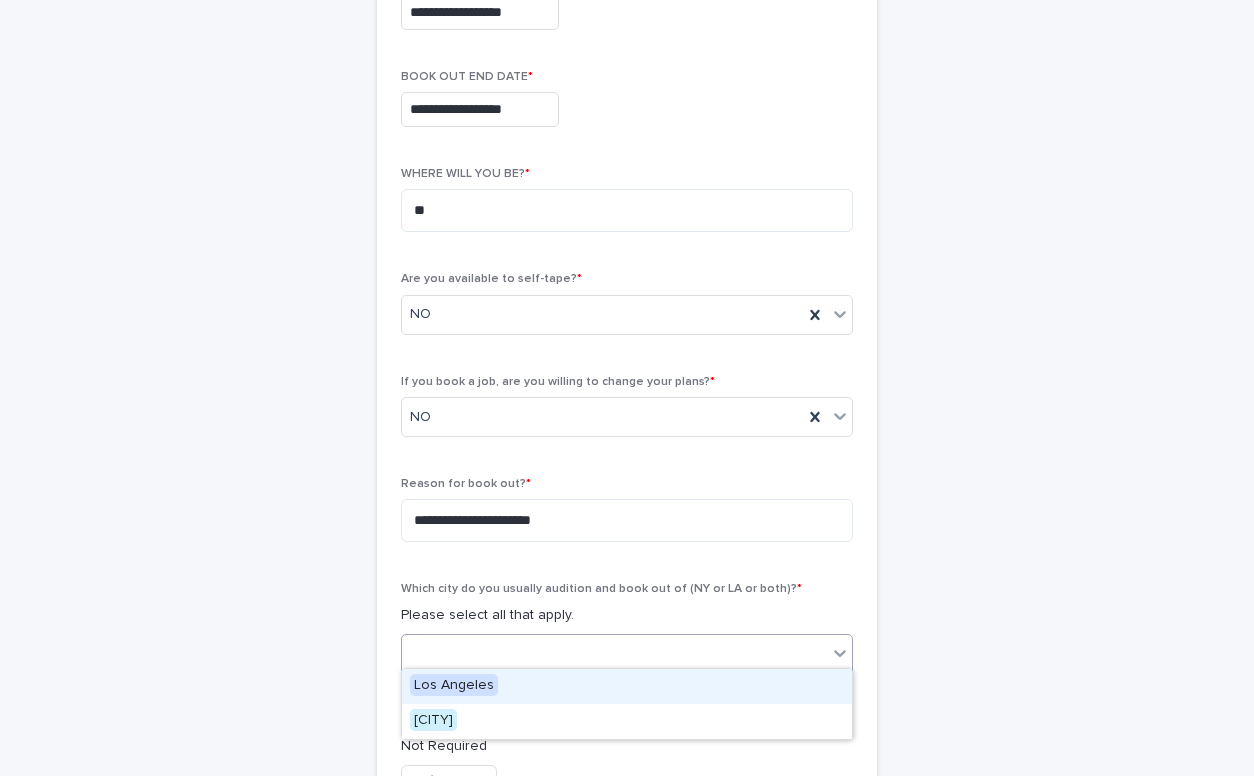 click on "Los Angeles" at bounding box center [454, 685] 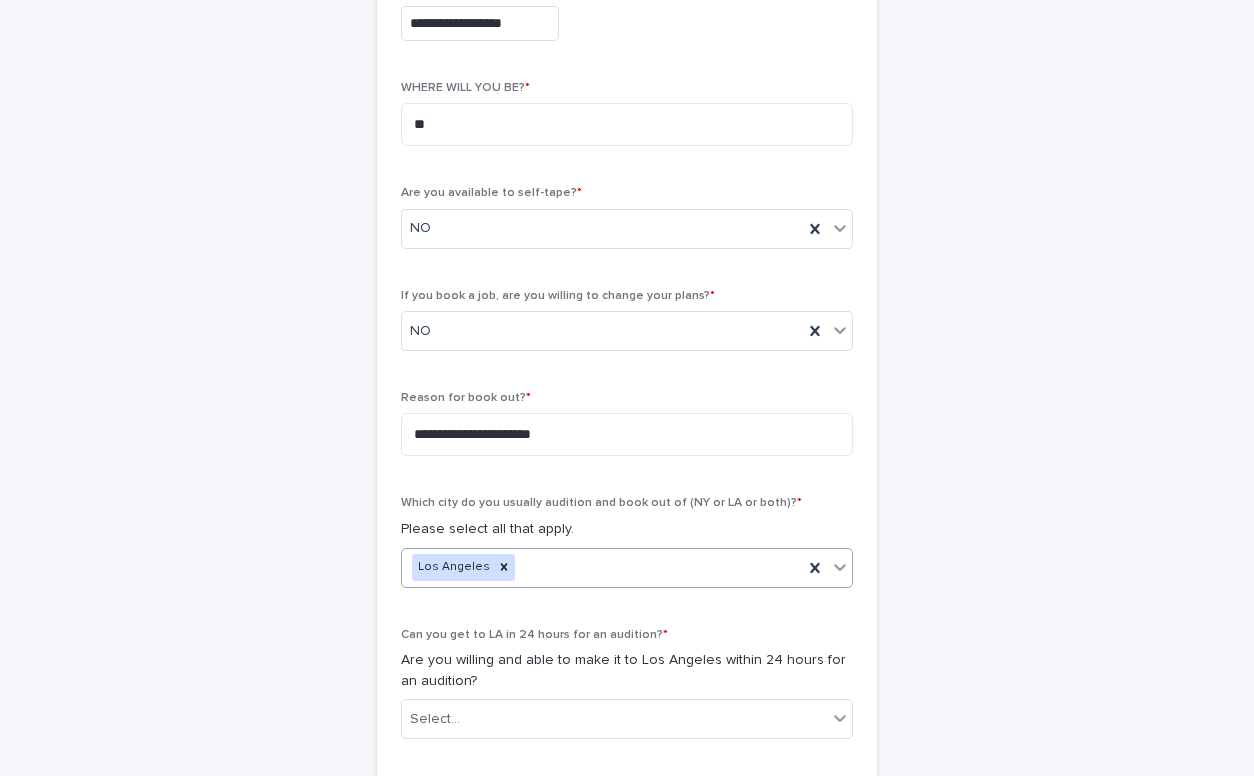 scroll, scrollTop: 630, scrollLeft: 0, axis: vertical 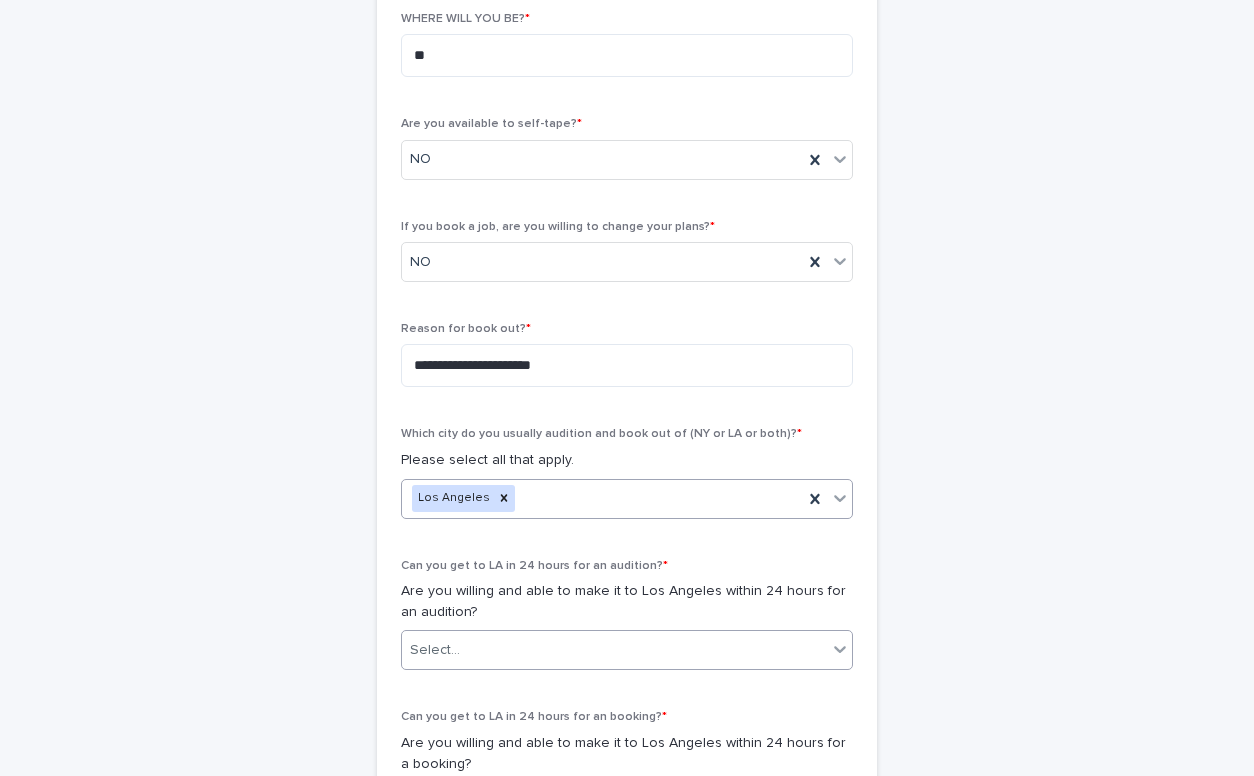 click on "Select..." at bounding box center [614, 650] 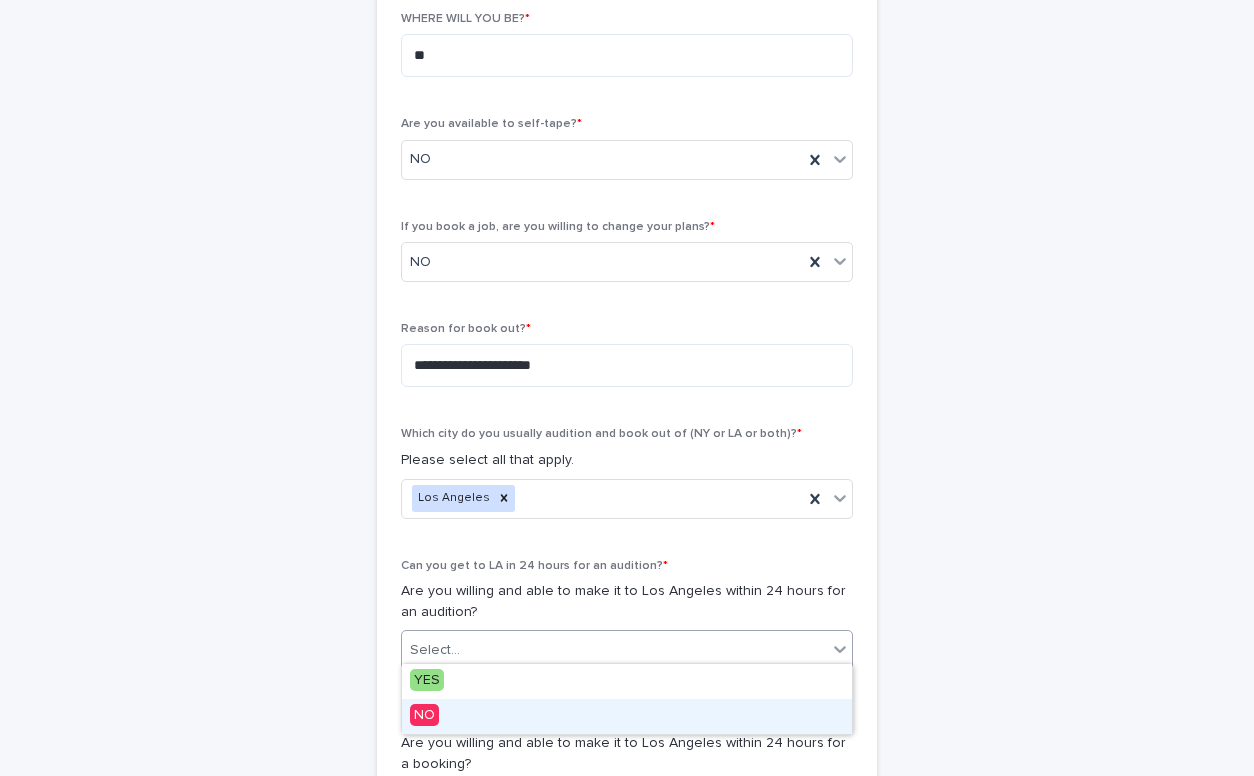 click on "NO" at bounding box center [627, 716] 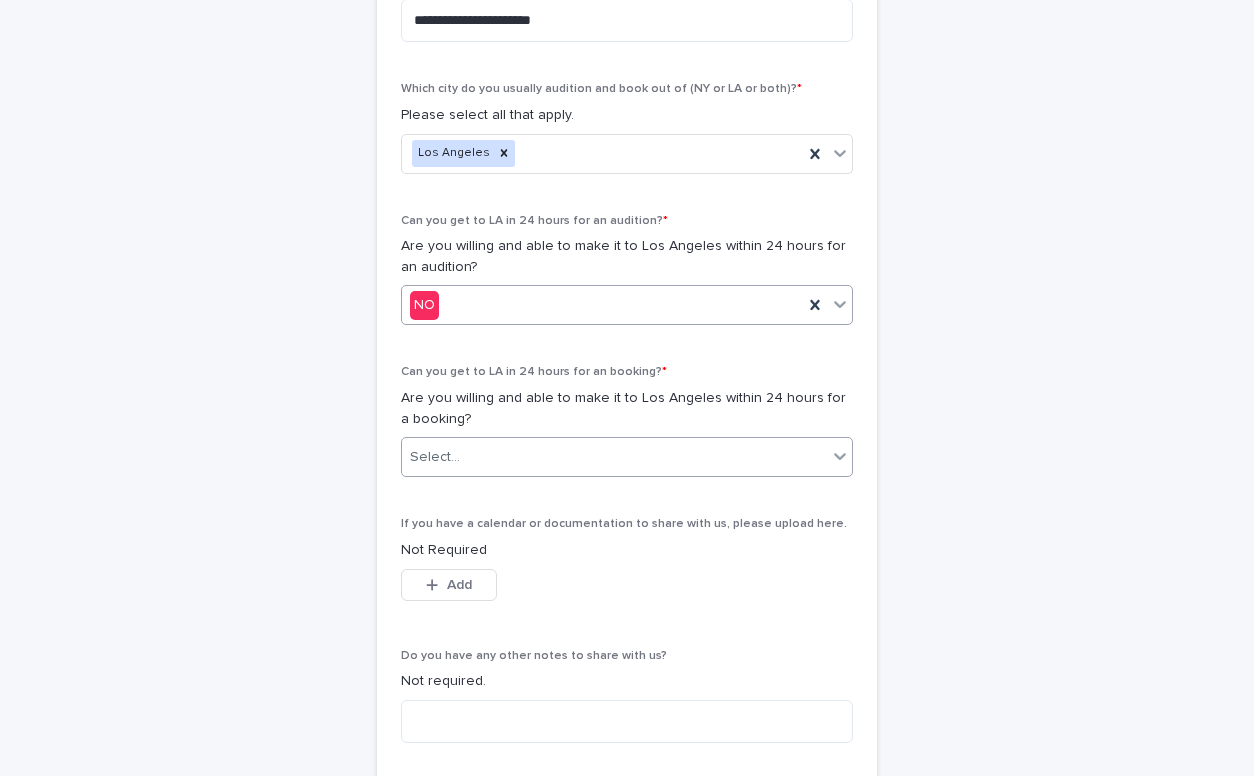 scroll, scrollTop: 976, scrollLeft: 0, axis: vertical 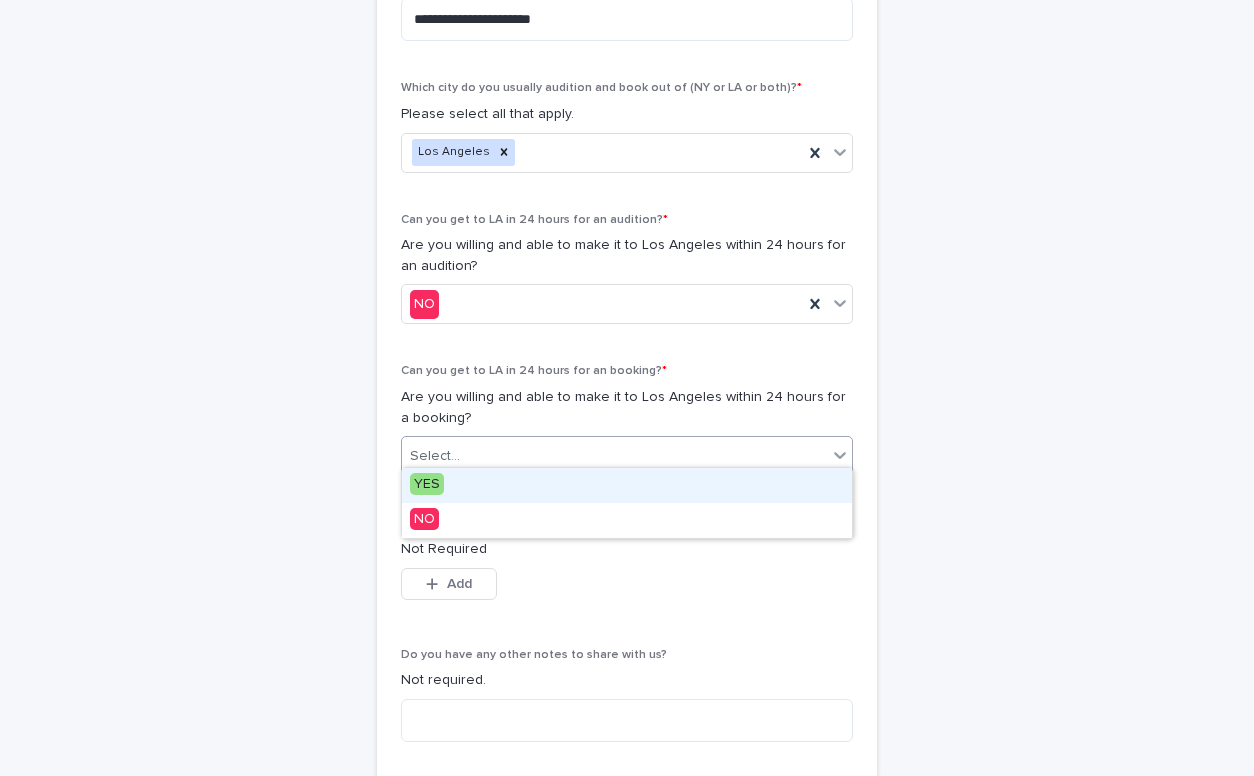click on "Select..." at bounding box center (614, 456) 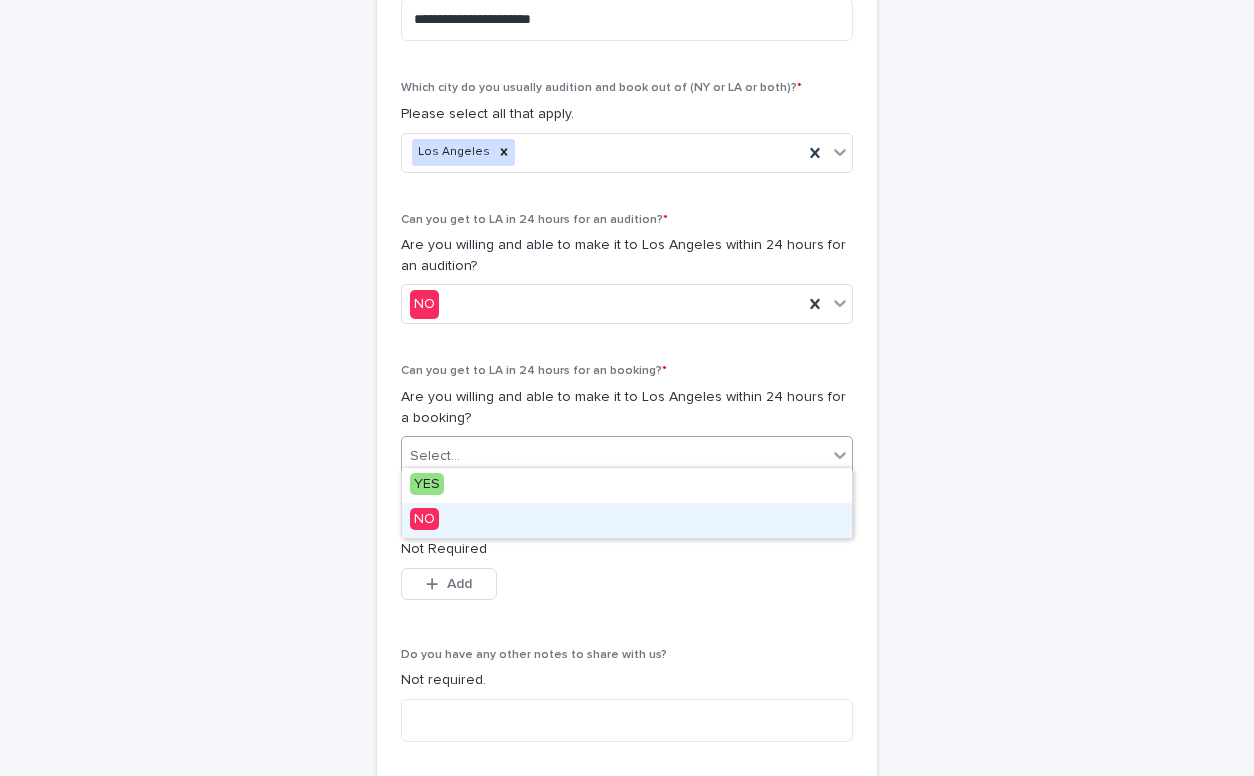 click on "NO" at bounding box center [627, 520] 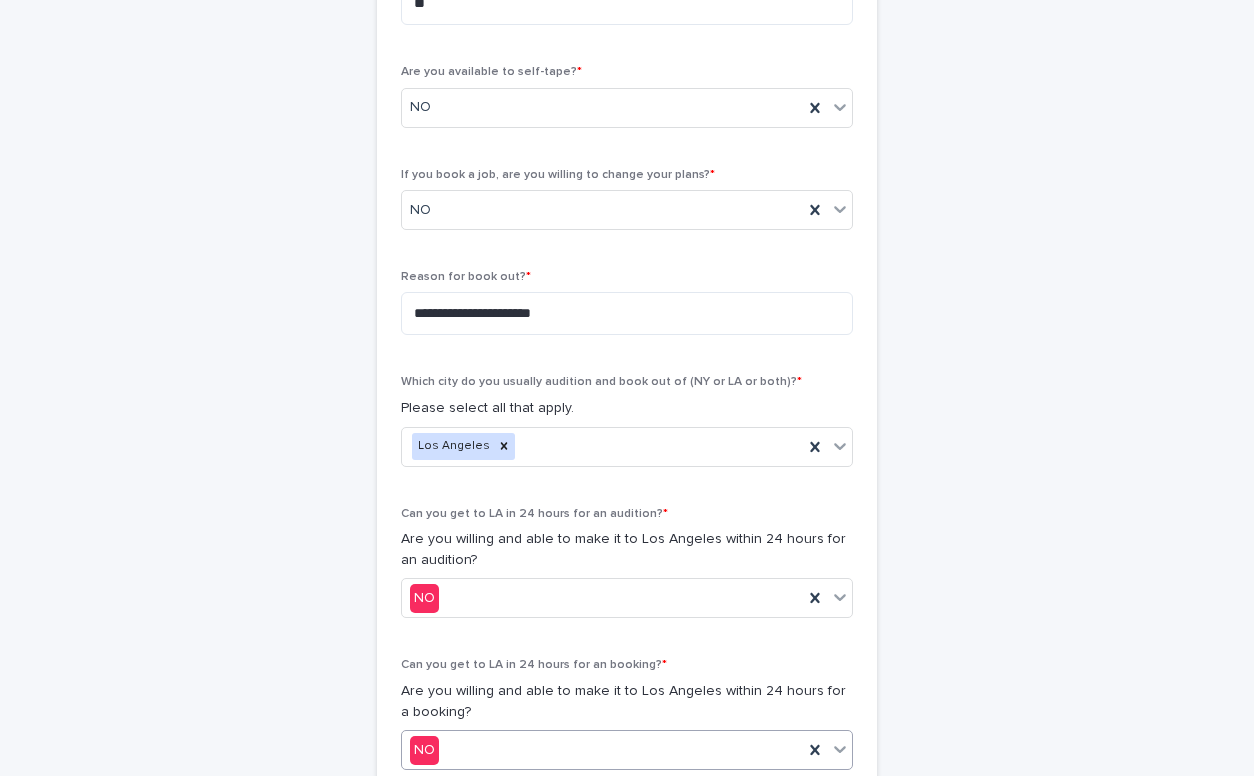 scroll, scrollTop: 536, scrollLeft: 0, axis: vertical 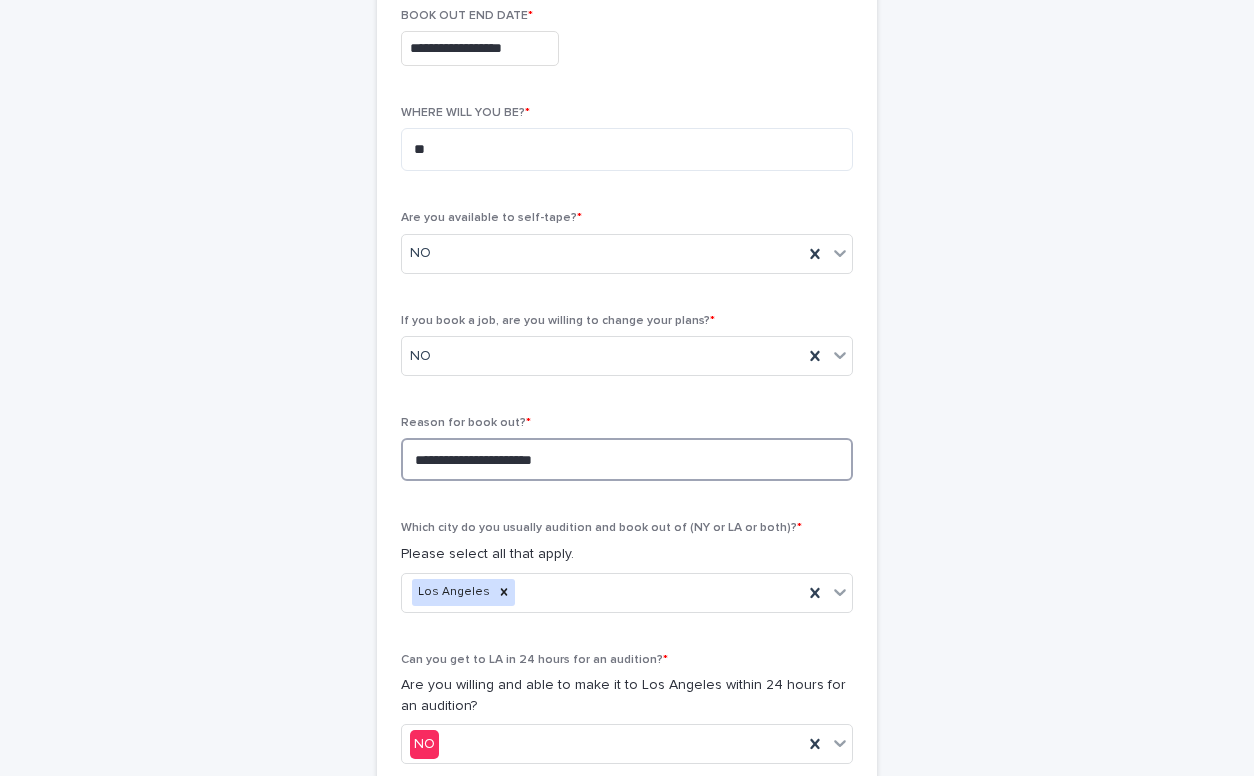 click on "**********" at bounding box center (627, 459) 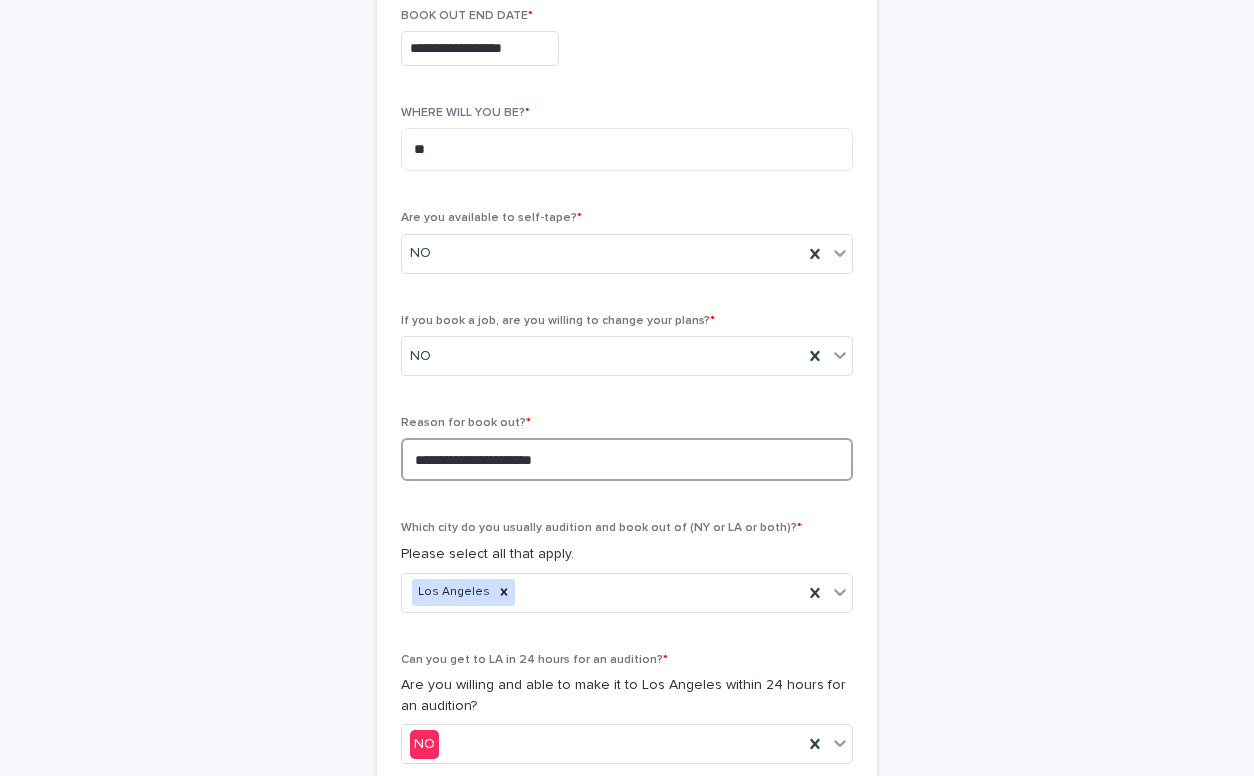 click on "**********" at bounding box center [627, 459] 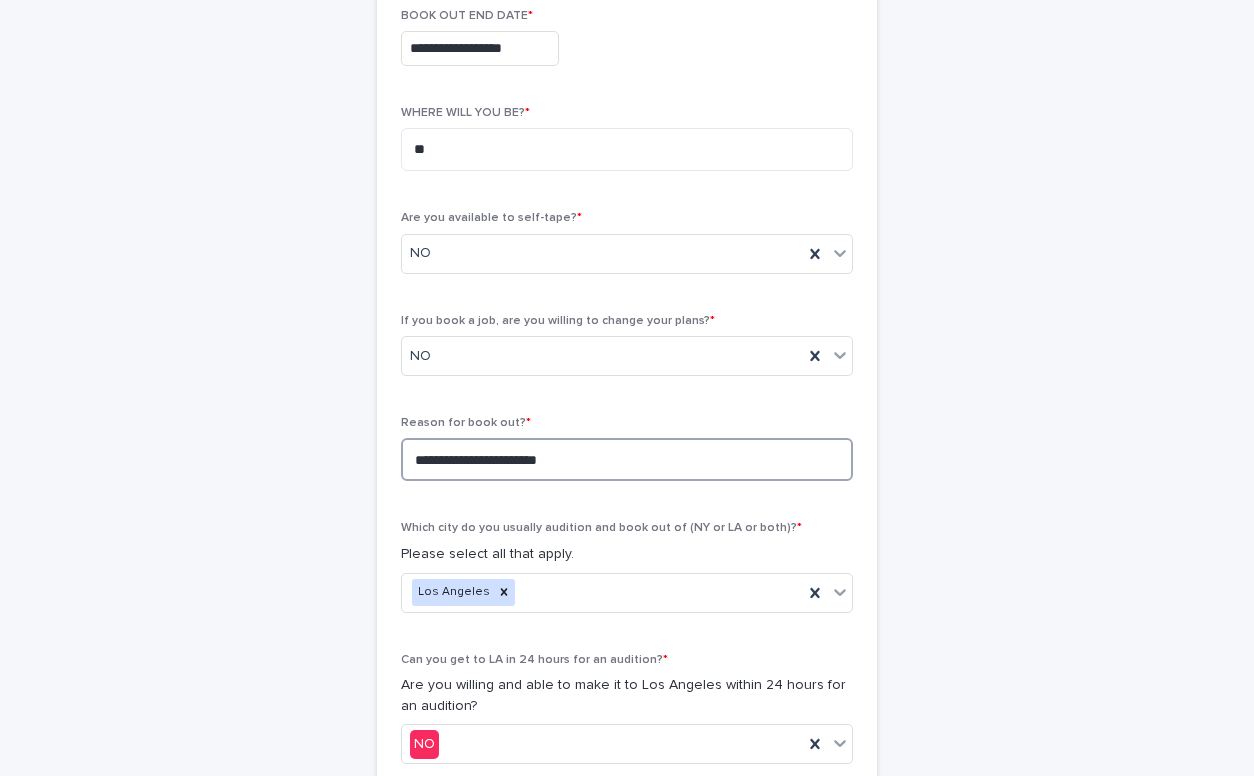 click on "**********" at bounding box center [627, 459] 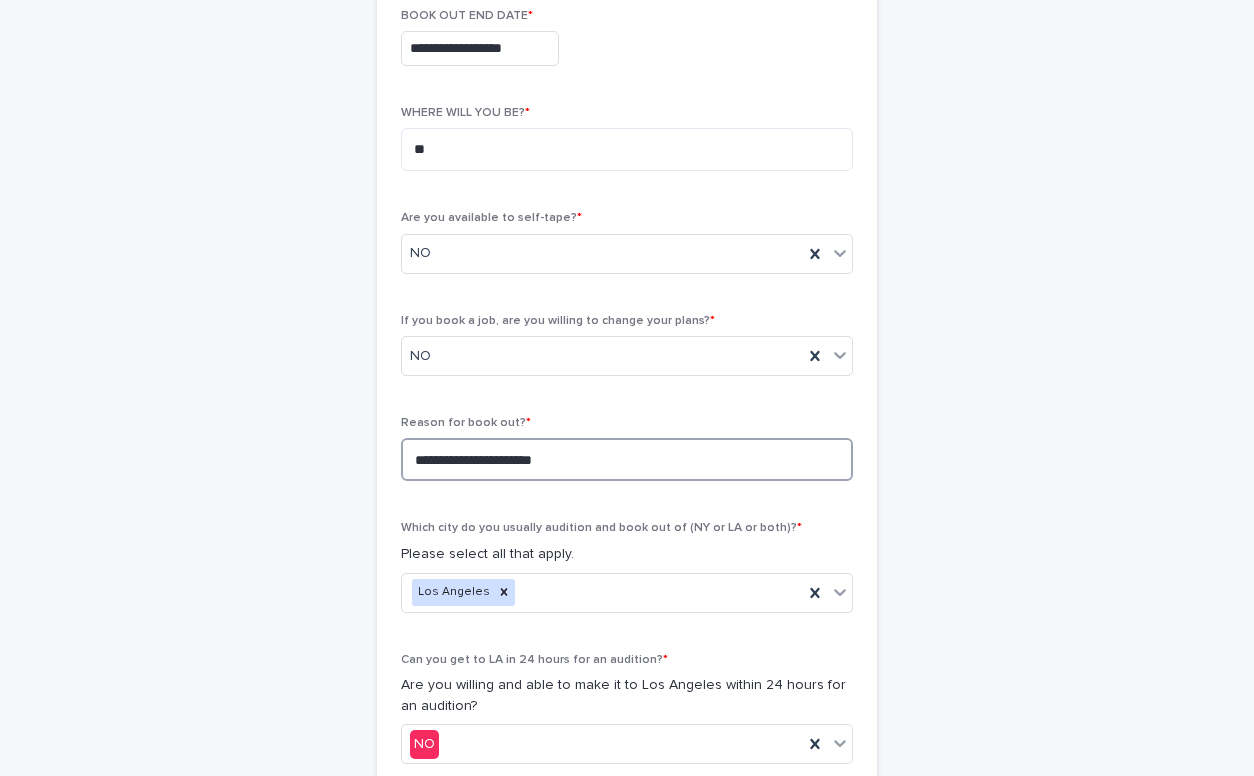 click on "**********" at bounding box center [627, 459] 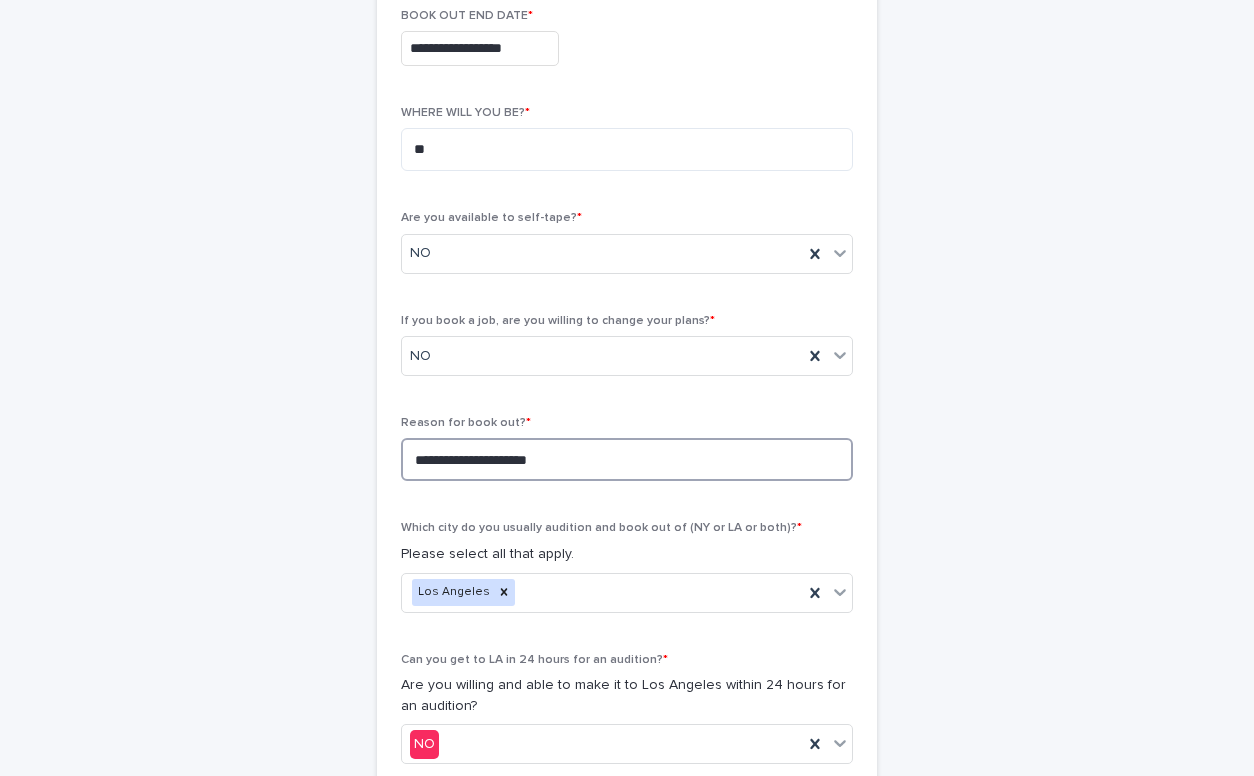click on "**********" at bounding box center (627, 459) 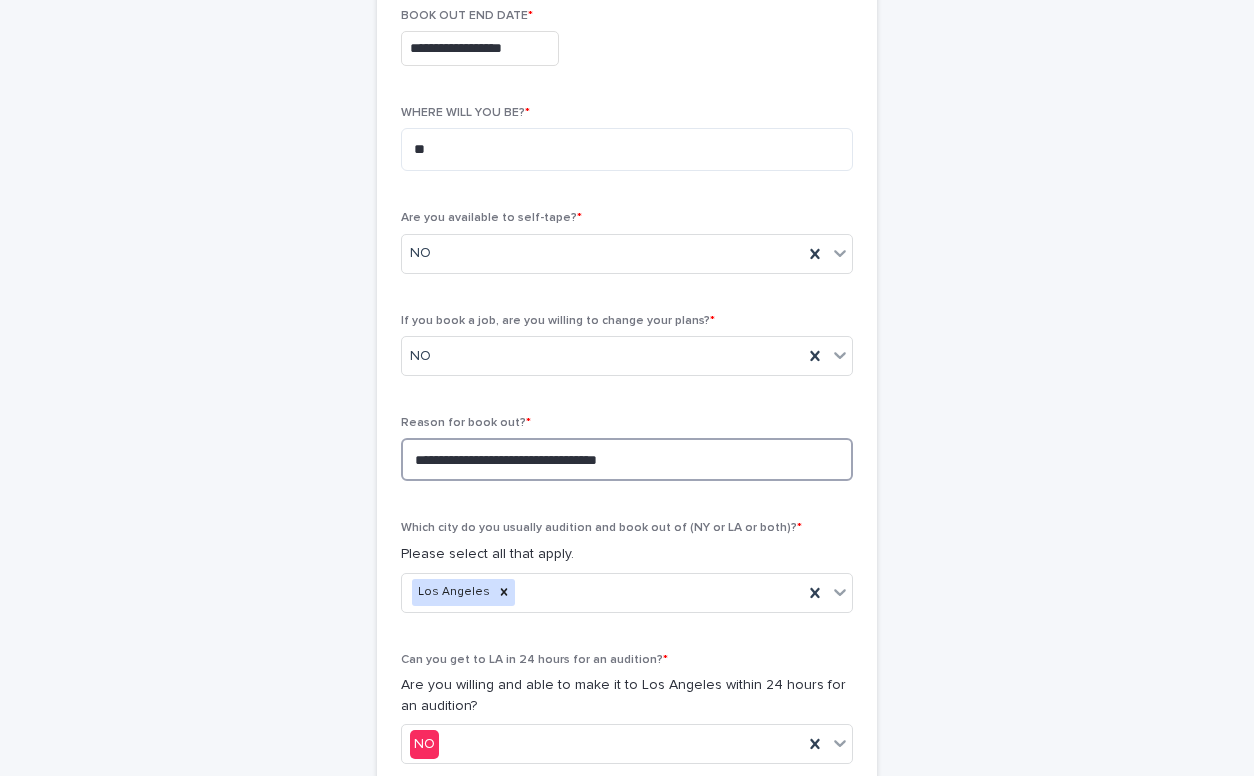 type on "**********" 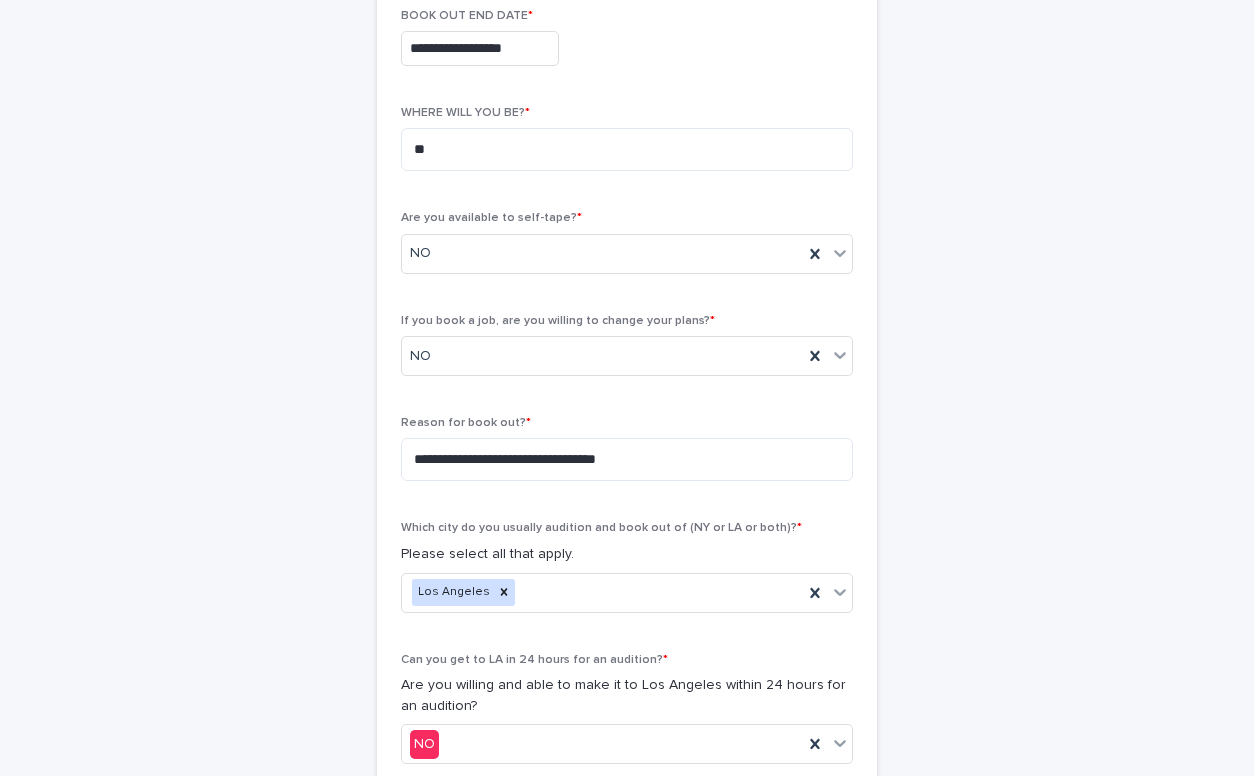 click on "**********" at bounding box center (627, 456) 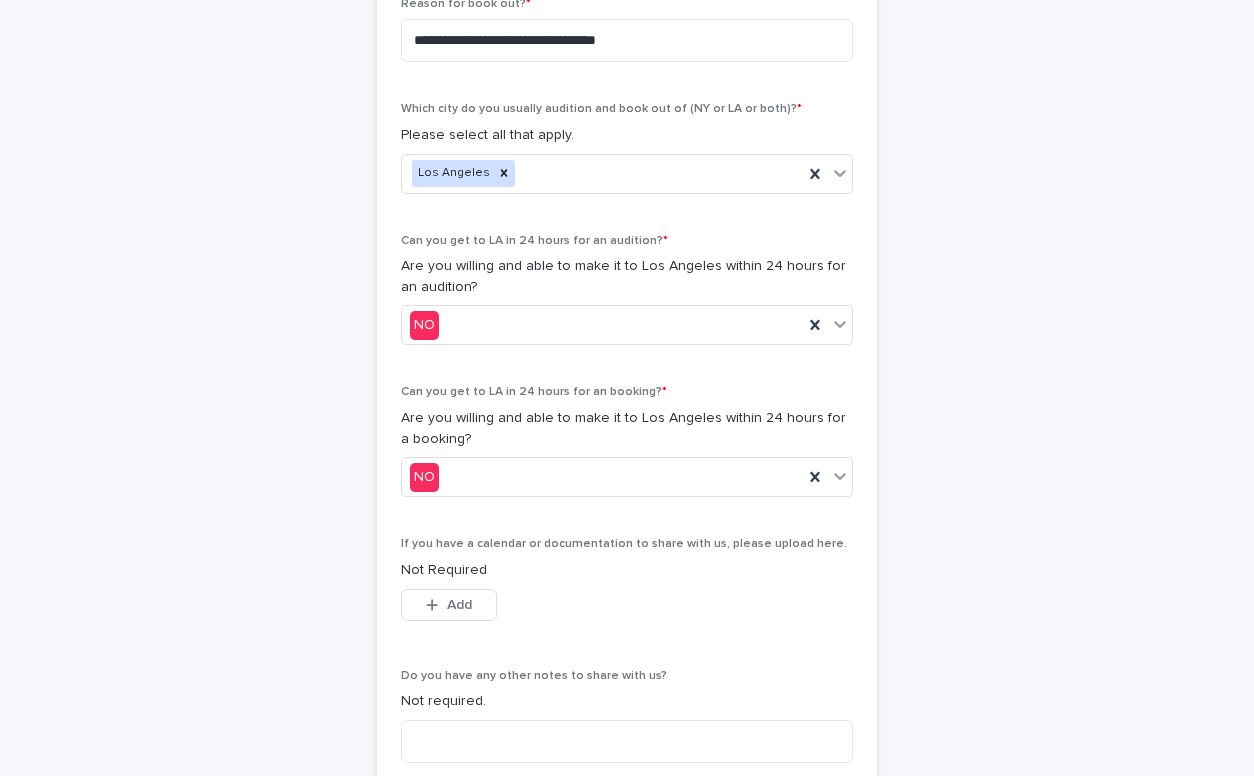 scroll, scrollTop: 1174, scrollLeft: 0, axis: vertical 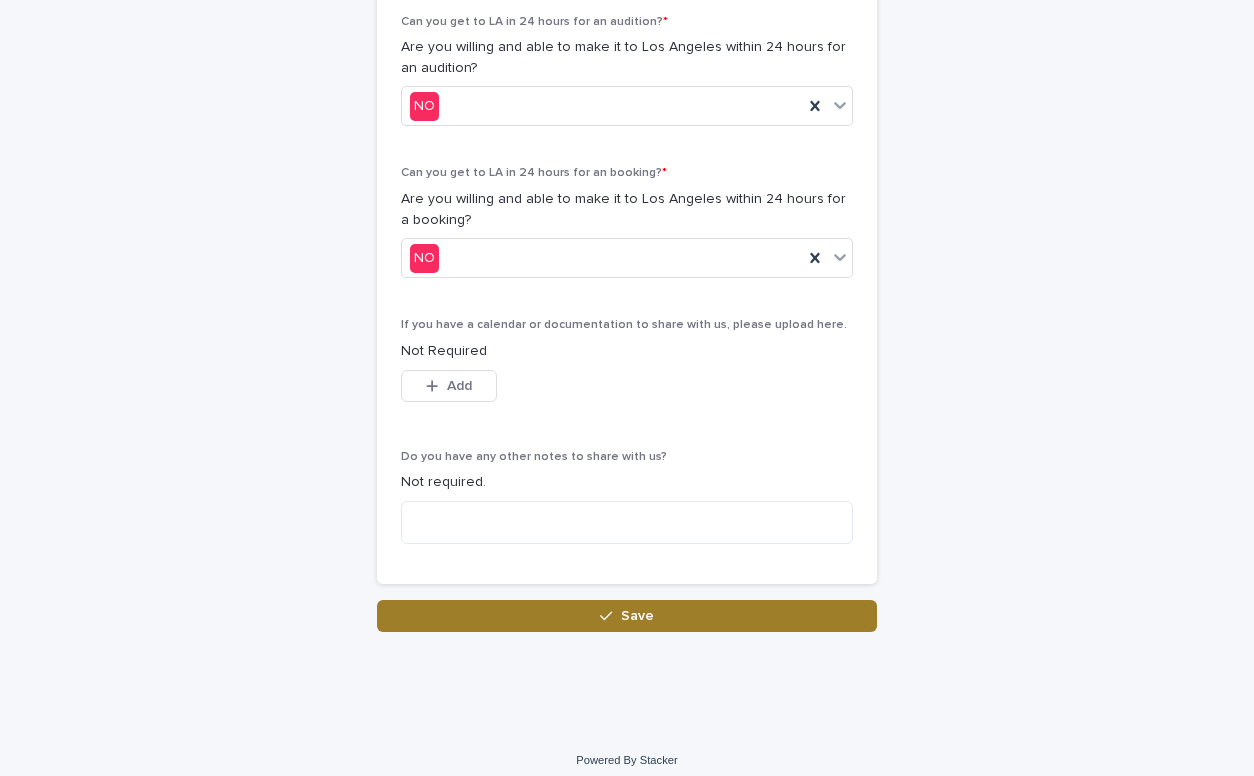 click 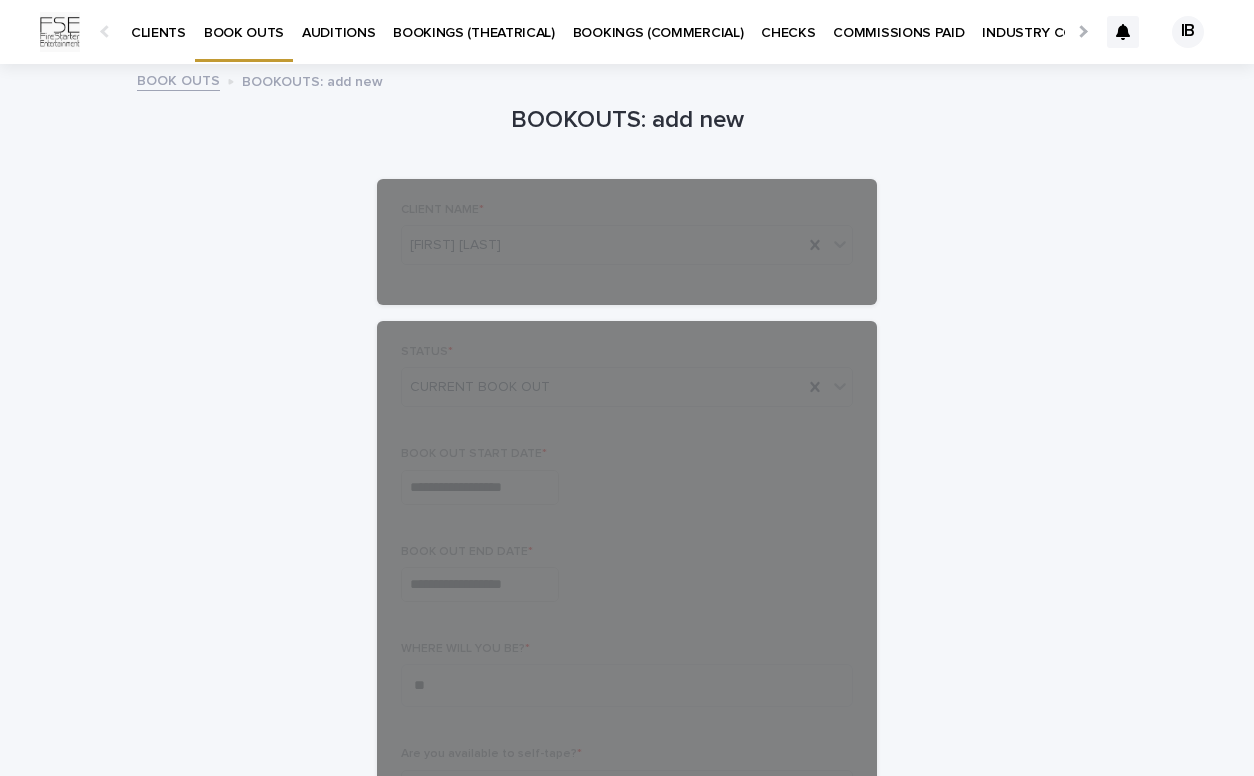 scroll, scrollTop: 0, scrollLeft: 0, axis: both 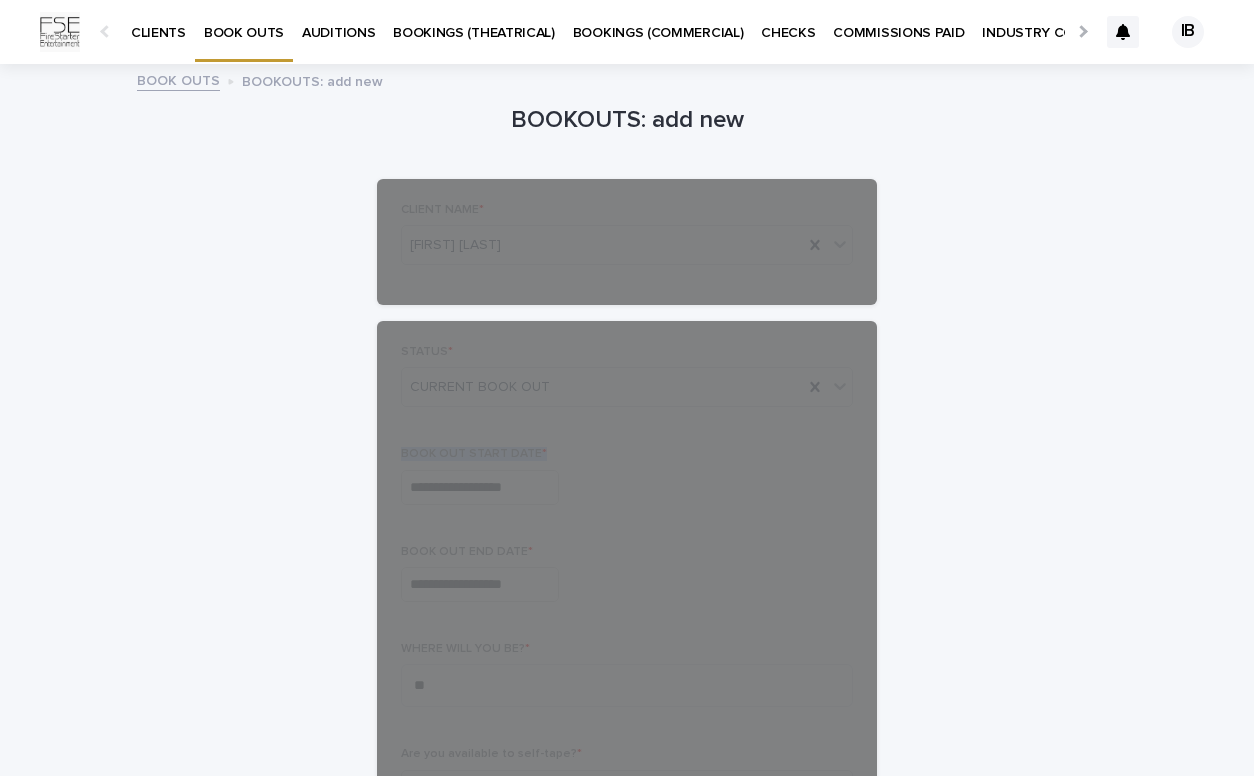 click on "**********" at bounding box center (627, 936) 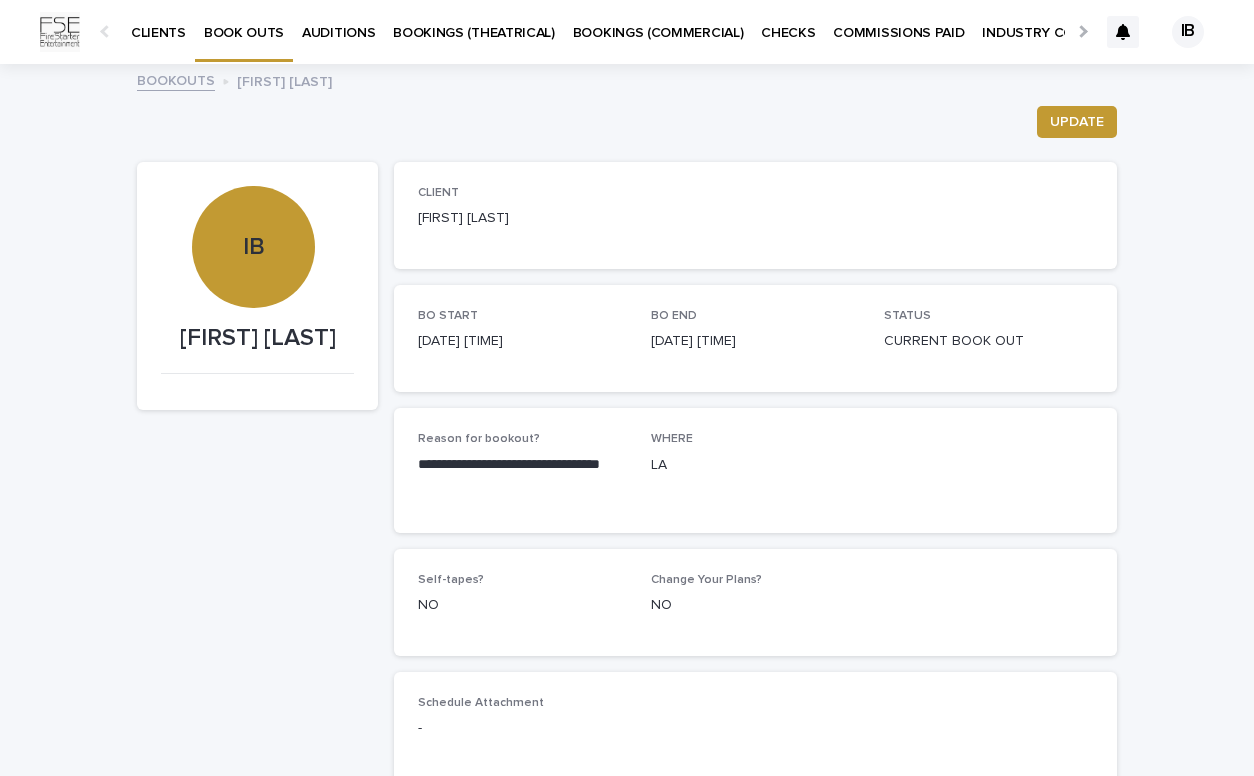 scroll, scrollTop: 0, scrollLeft: 0, axis: both 